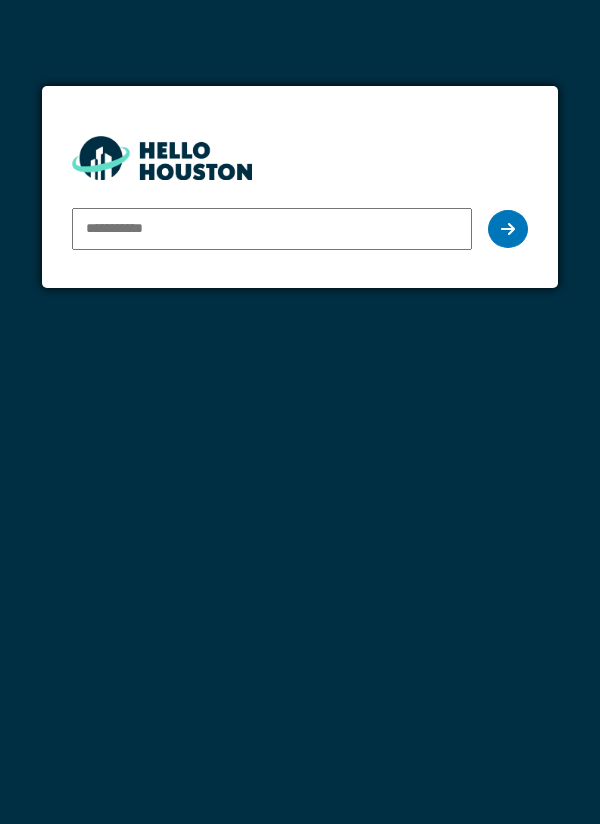 scroll, scrollTop: 0, scrollLeft: 0, axis: both 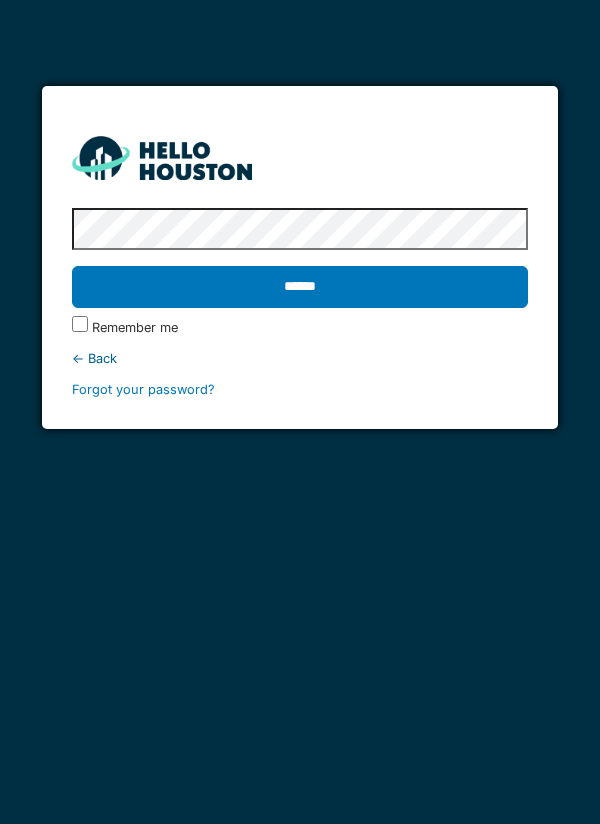 click on "Remember me" at bounding box center [135, 327] 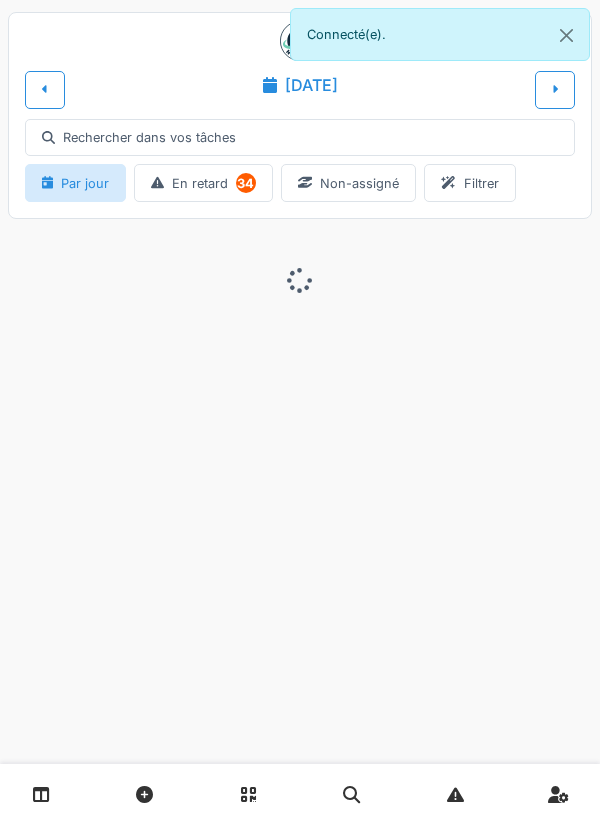 scroll, scrollTop: 0, scrollLeft: 0, axis: both 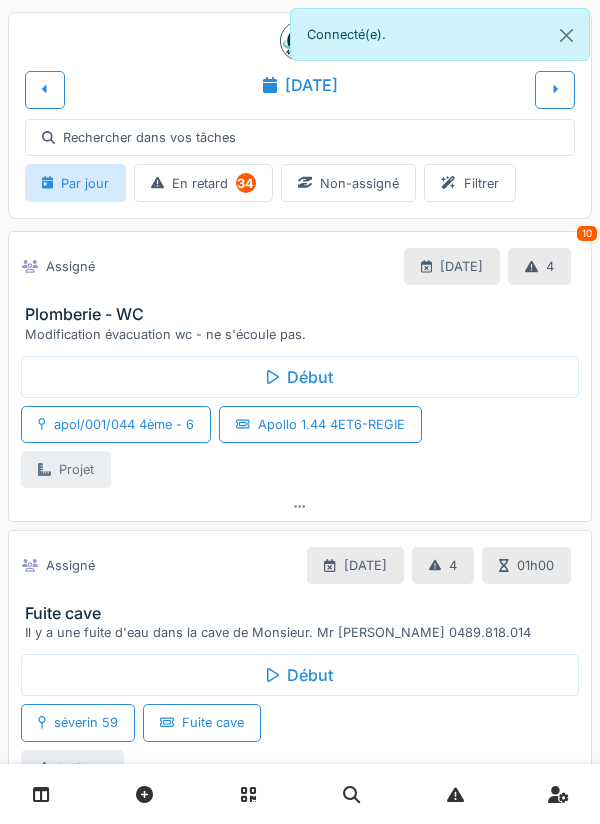 click at bounding box center [45, 89] 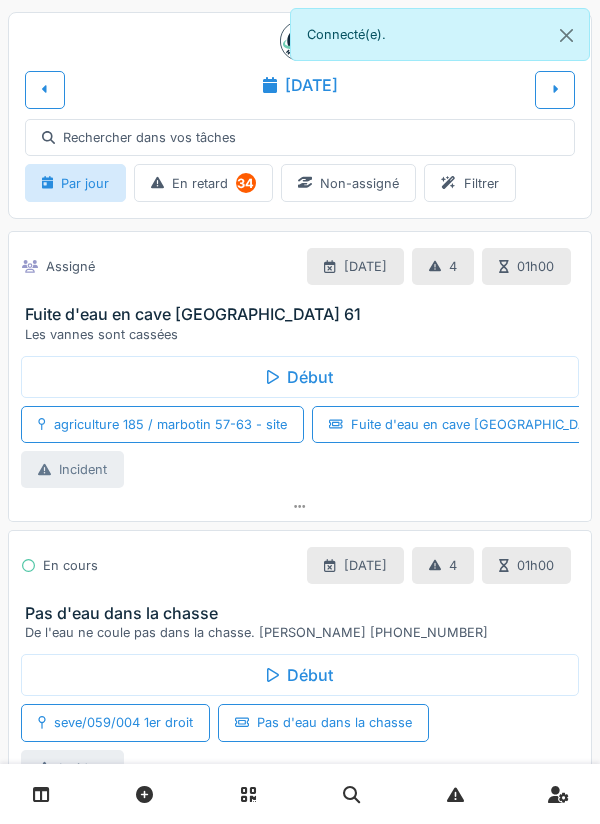 click at bounding box center (300, 506) 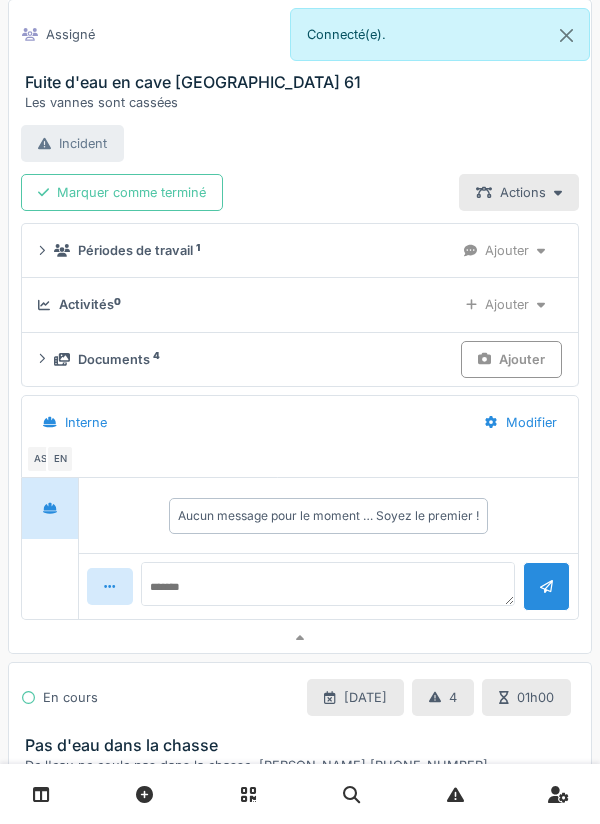 scroll, scrollTop: 336, scrollLeft: 0, axis: vertical 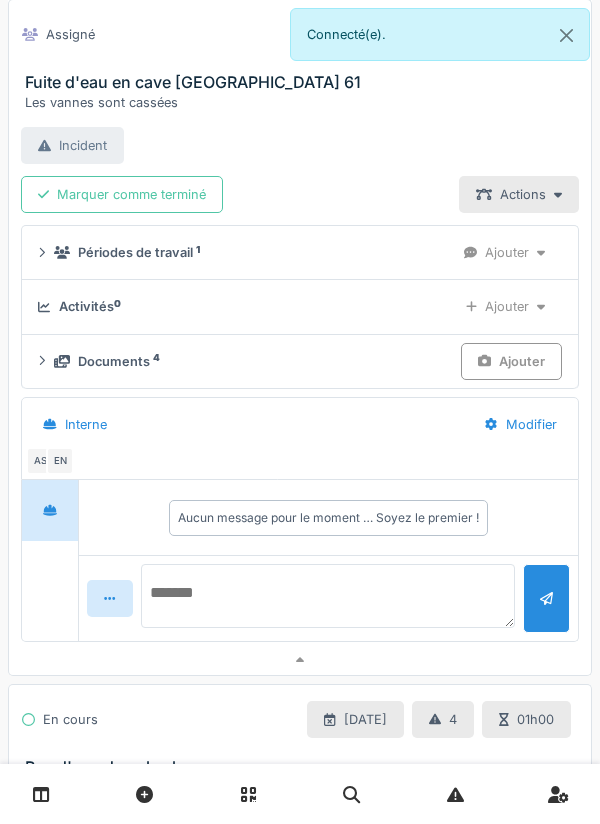 click at bounding box center [328, 596] 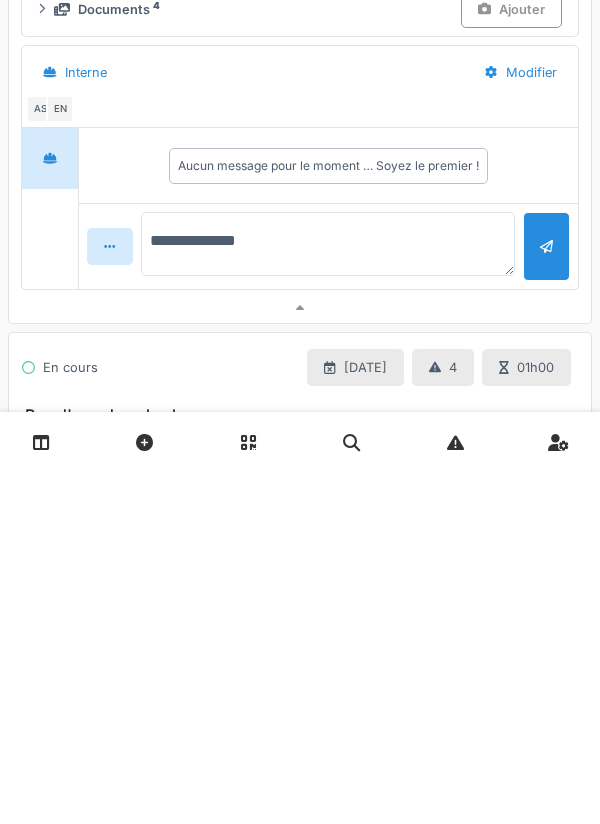 type on "**********" 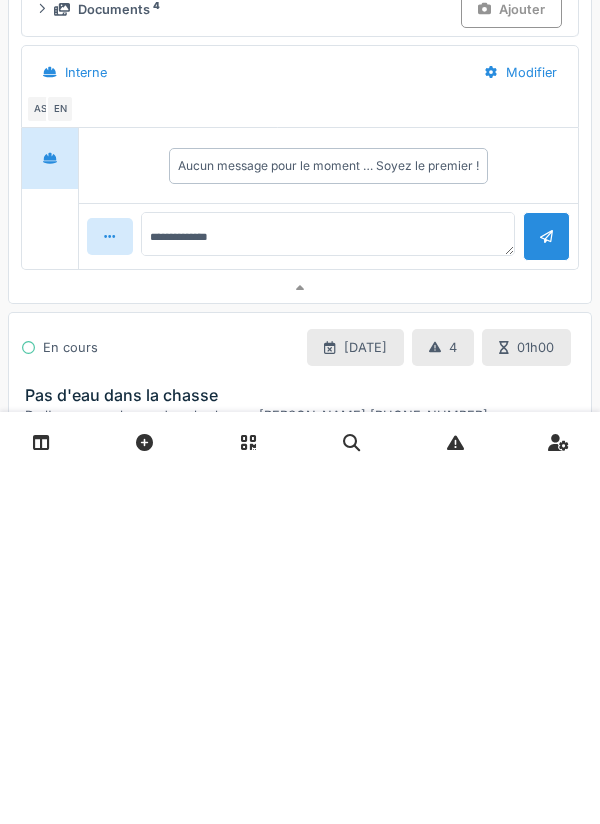 click at bounding box center [546, 588] 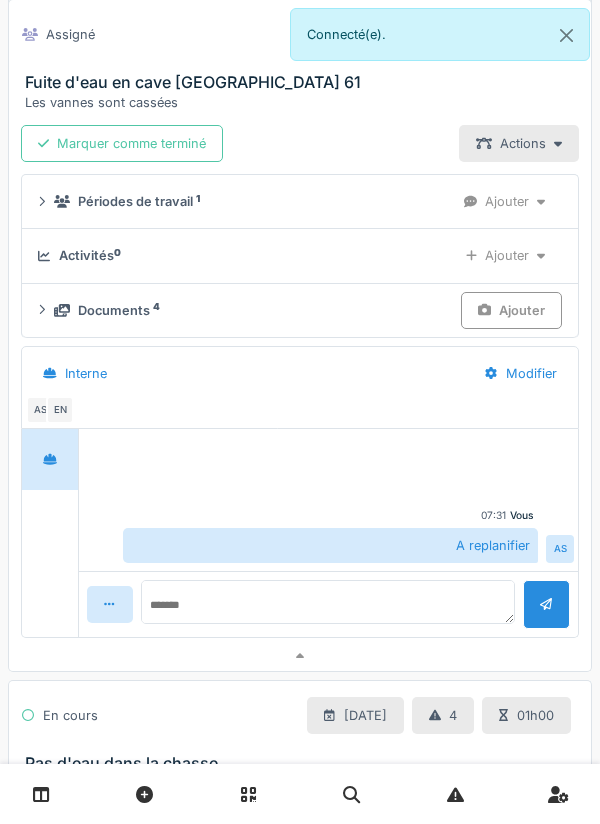 scroll, scrollTop: 383, scrollLeft: 0, axis: vertical 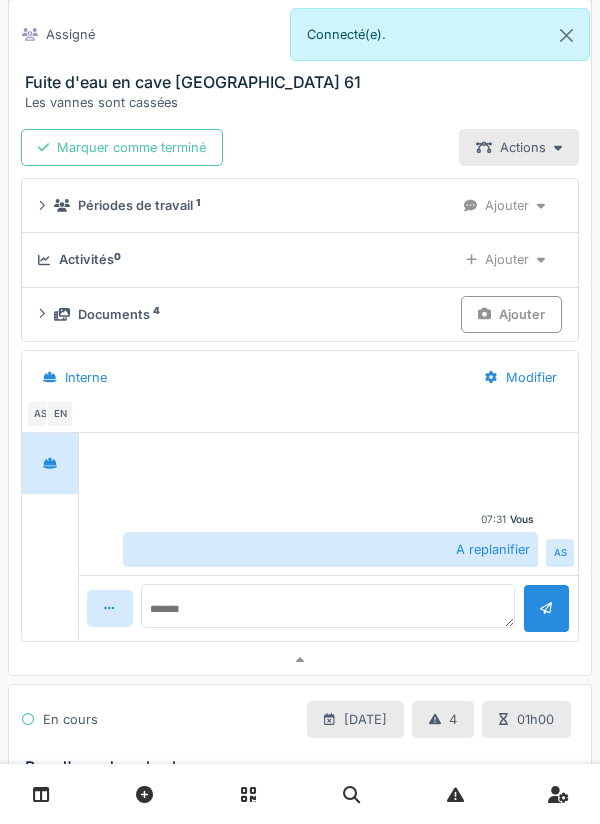 click on "Interne" at bounding box center [247, 377] 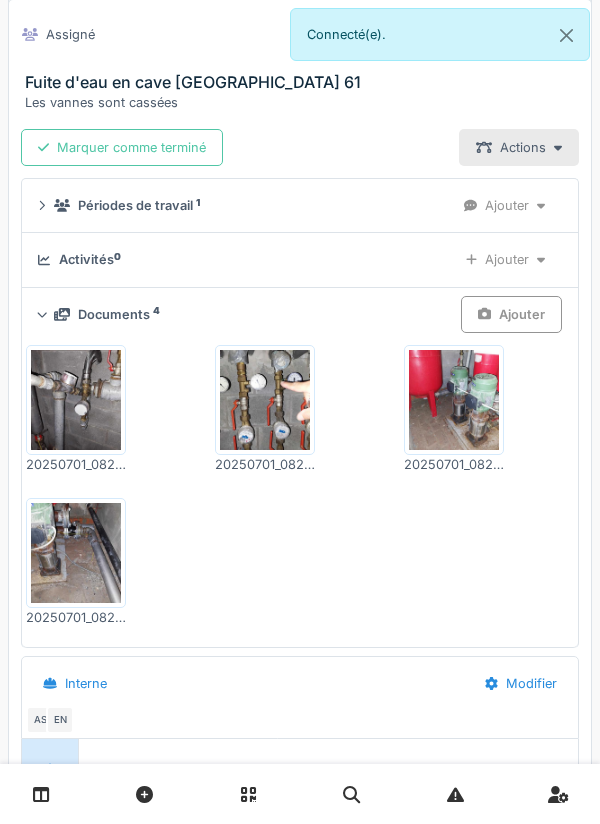 click at bounding box center [265, 400] 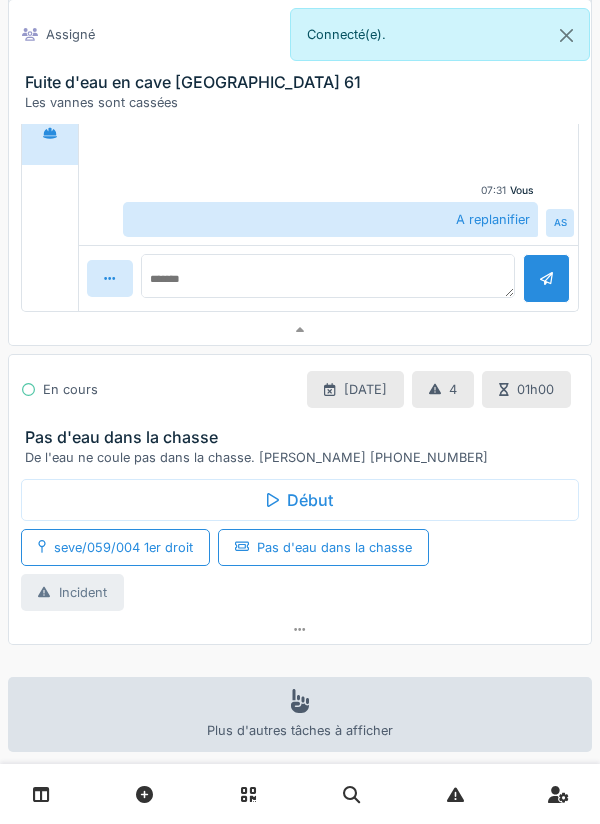 scroll, scrollTop: 1072, scrollLeft: 0, axis: vertical 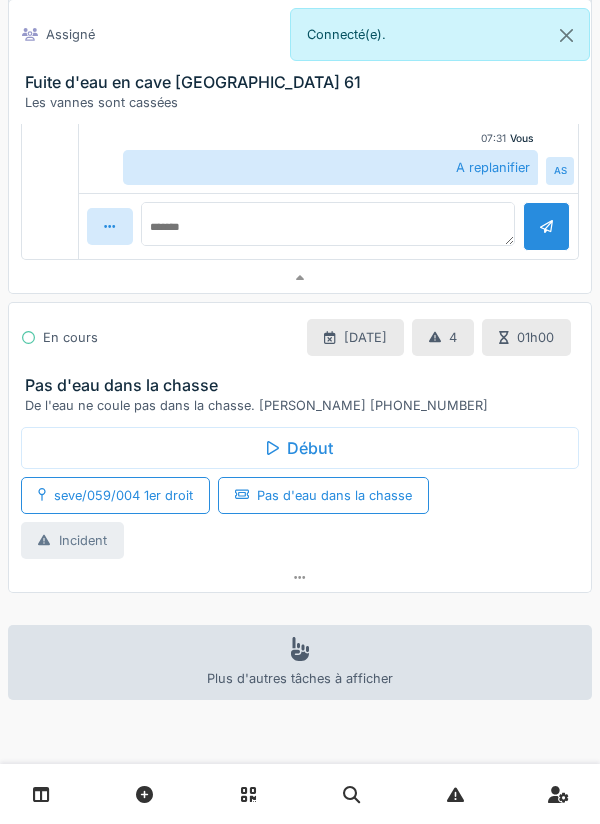 click at bounding box center (300, 577) 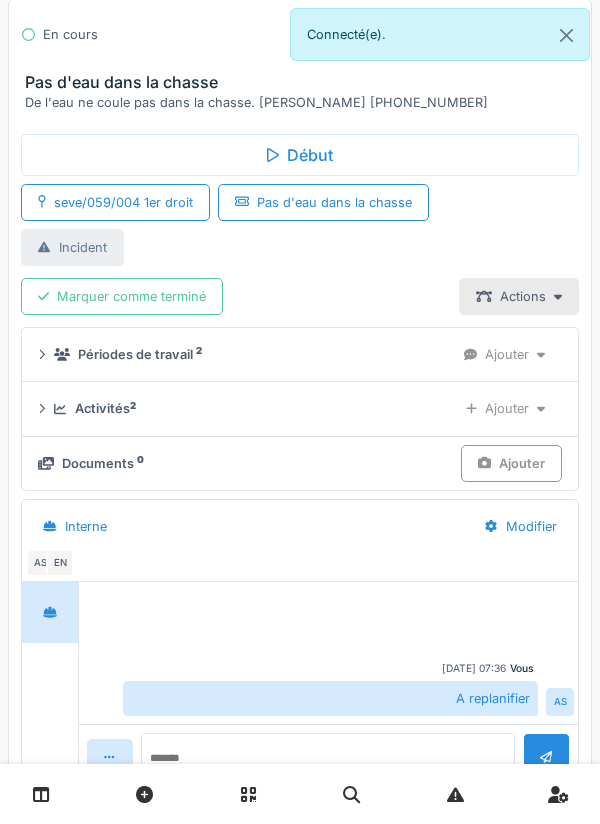 scroll, scrollTop: 1609, scrollLeft: 0, axis: vertical 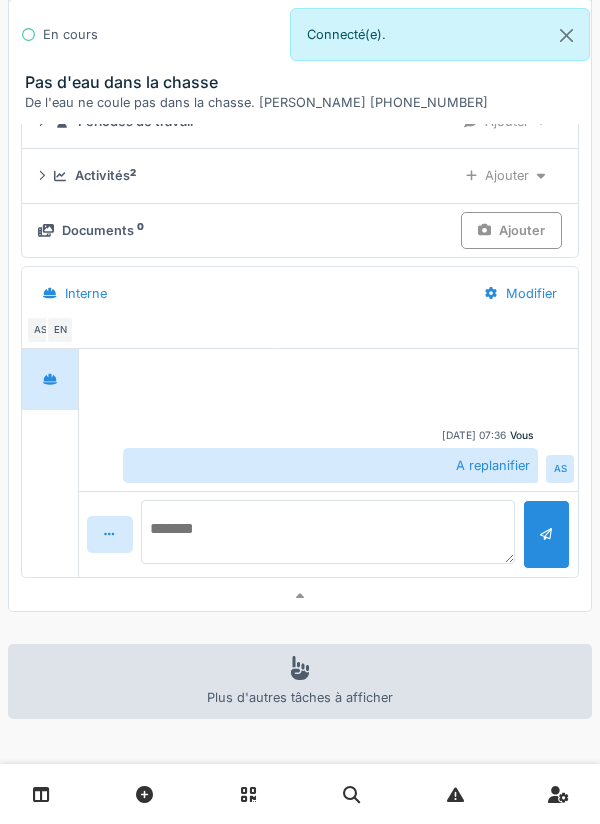 click at bounding box center [328, 532] 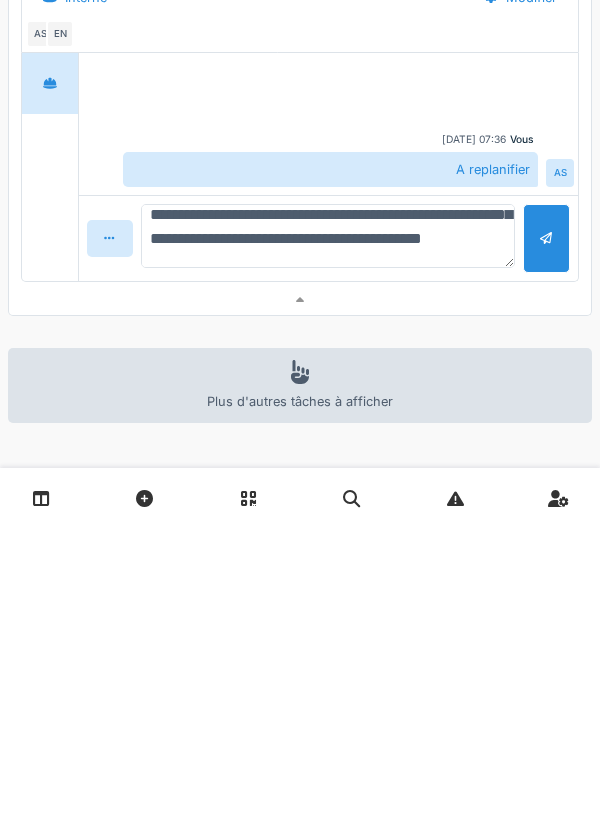 scroll, scrollTop: 95, scrollLeft: 0, axis: vertical 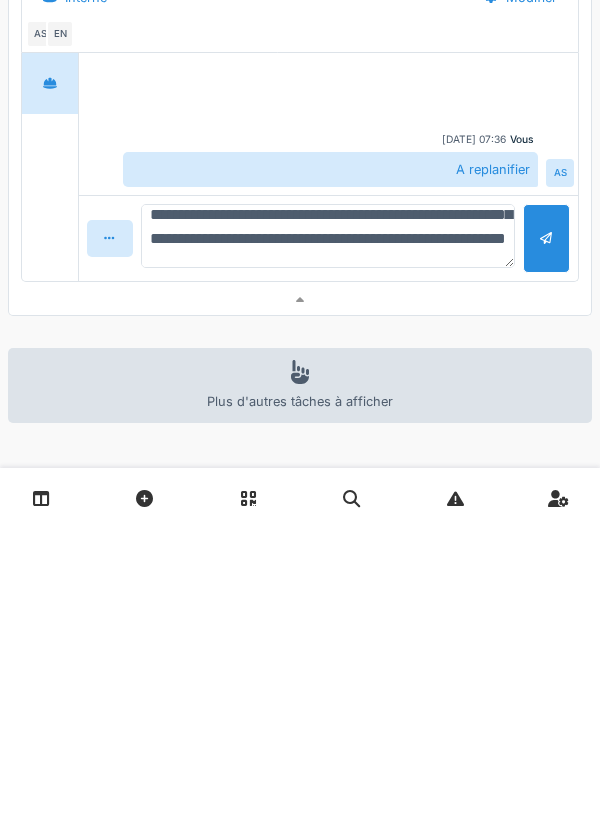 type on "**********" 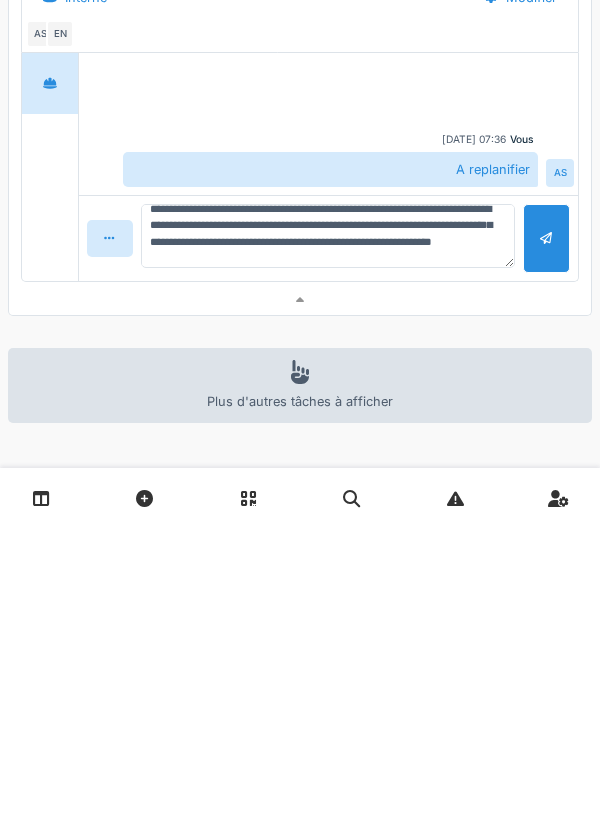 click at bounding box center [546, 534] 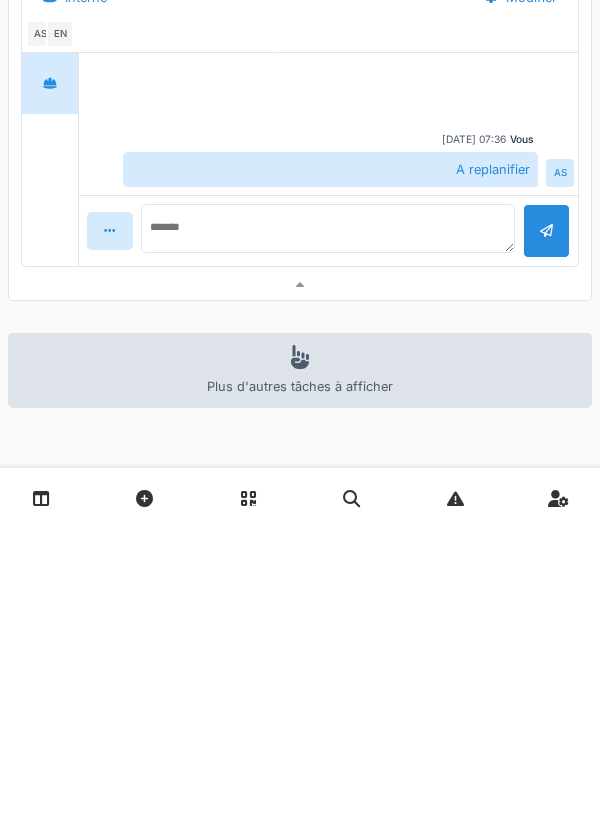 scroll, scrollTop: 0, scrollLeft: 0, axis: both 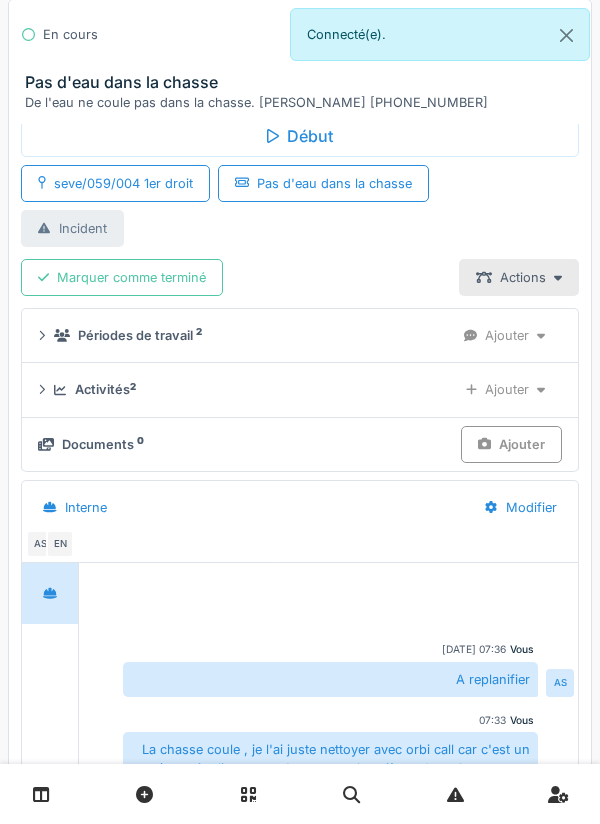 click on "Ajouter" at bounding box center [511, 444] 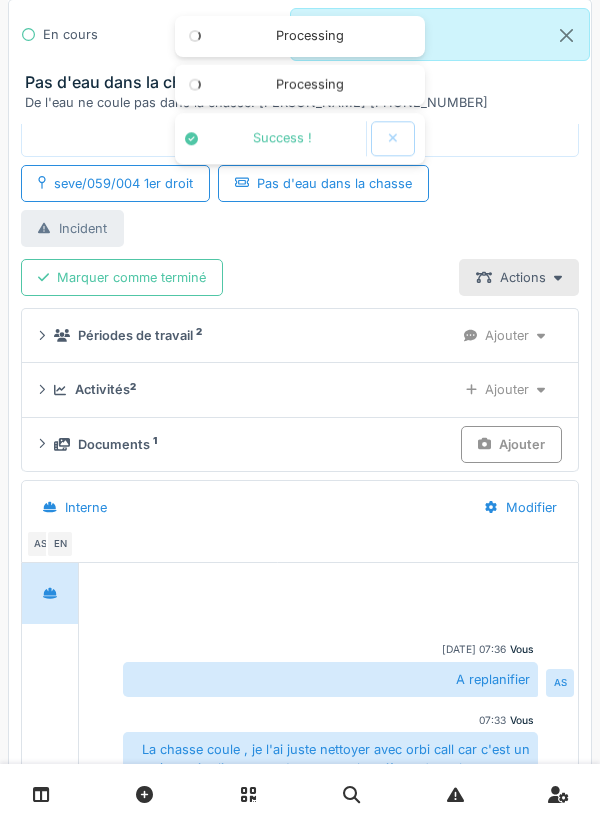 click on "Marquer comme terminé" at bounding box center [122, 277] 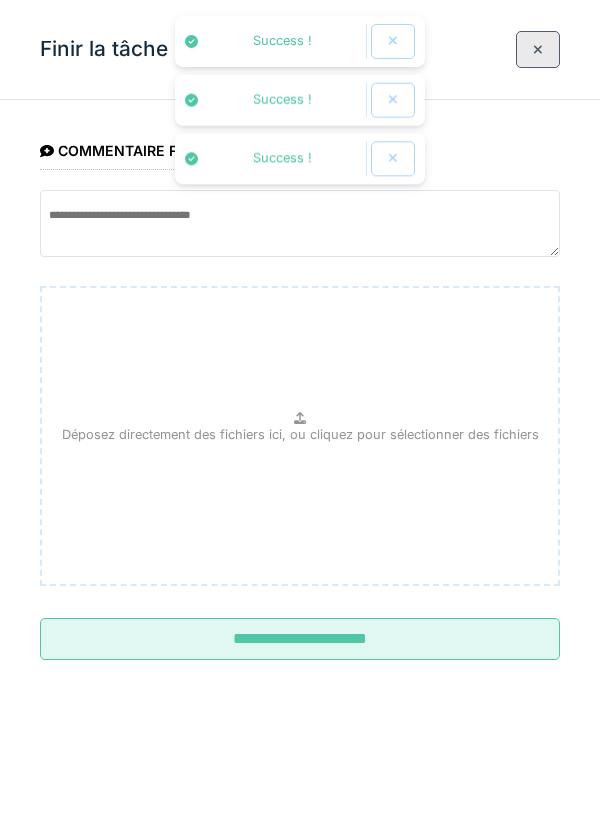 click on "**********" at bounding box center [300, 639] 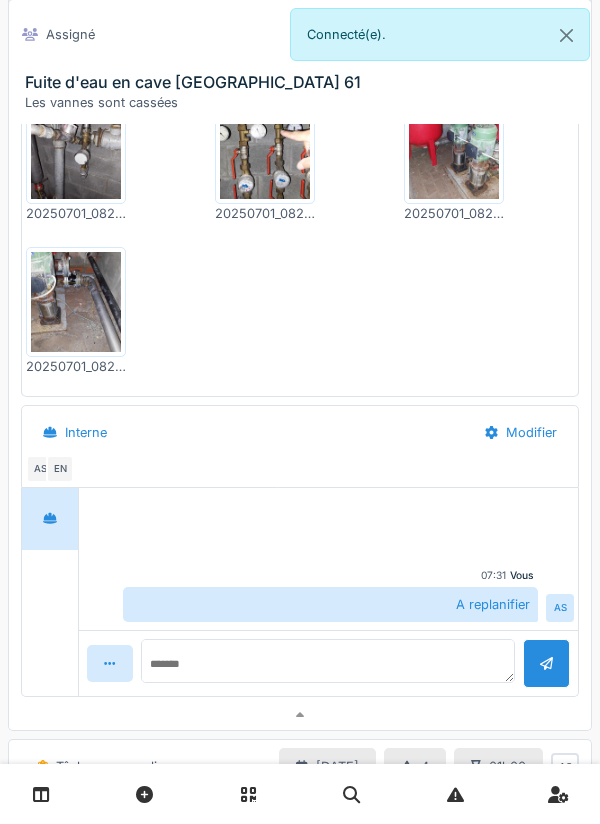 scroll, scrollTop: 0, scrollLeft: 0, axis: both 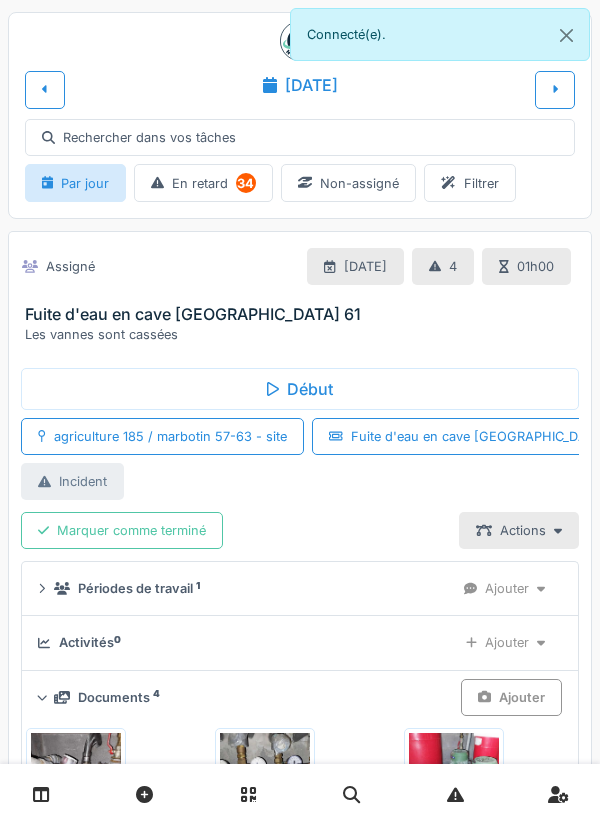 click at bounding box center [555, 89] 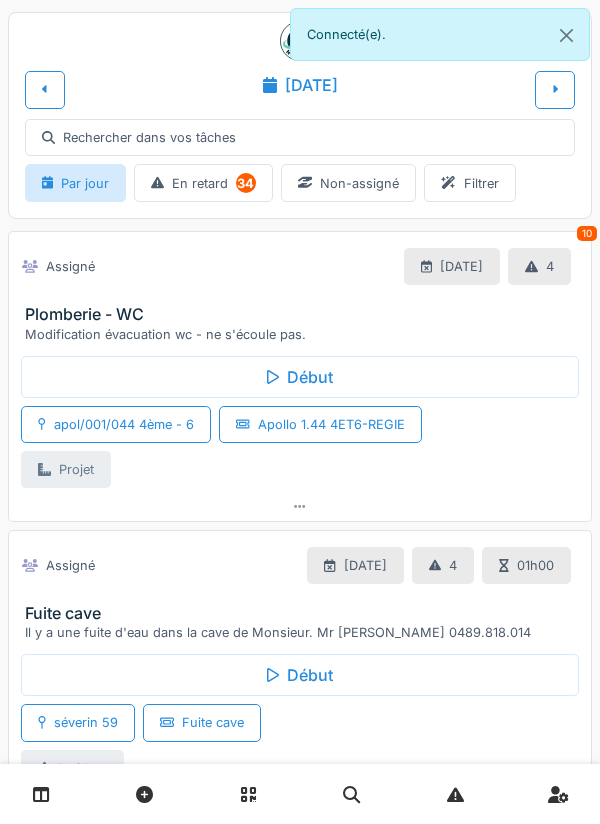 click on "Plomberie - WC" at bounding box center [304, 314] 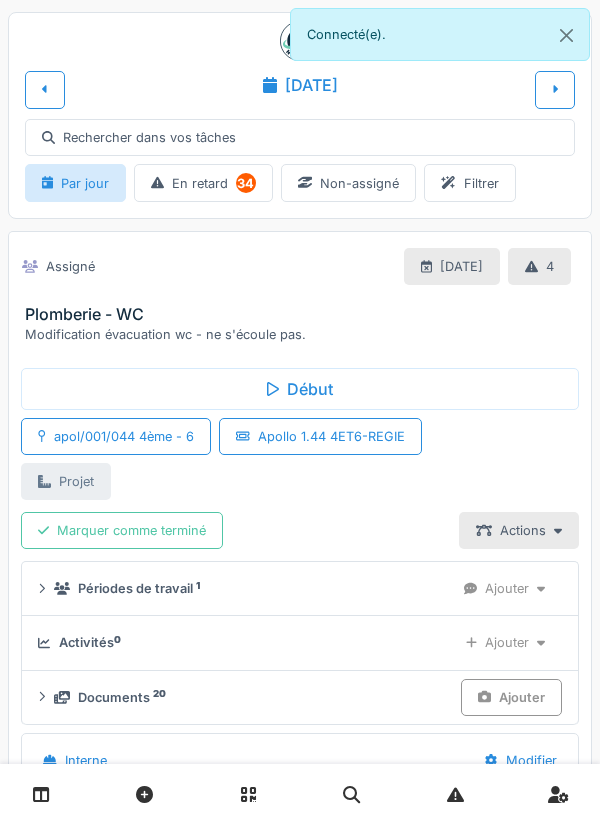 scroll, scrollTop: 141, scrollLeft: 0, axis: vertical 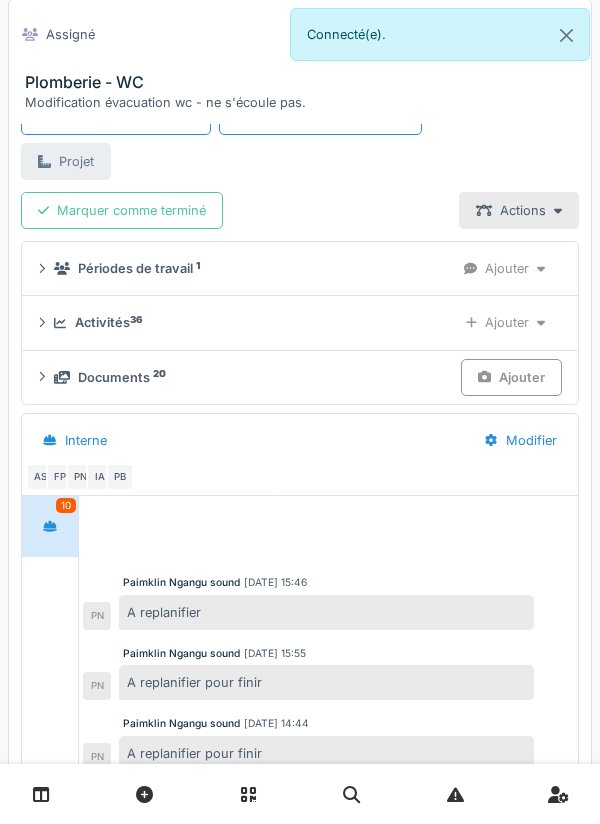 click on "Activités 36 Ajouter" at bounding box center [300, 323] 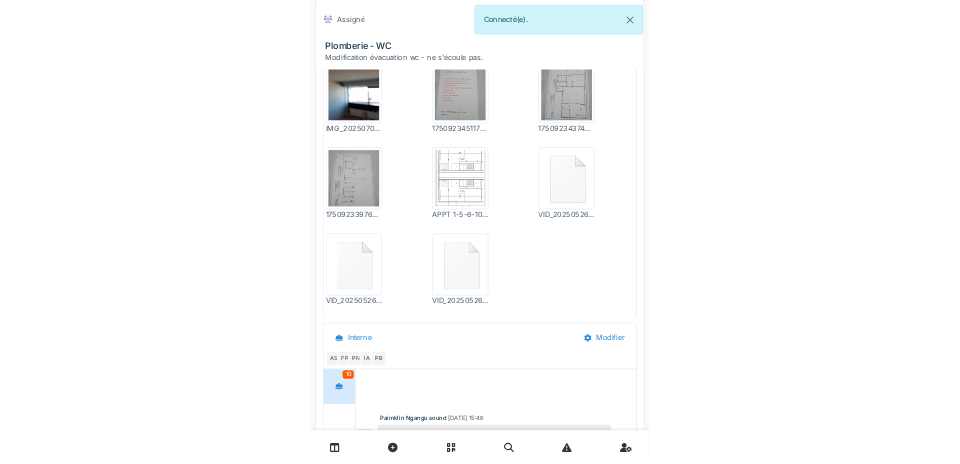 scroll, scrollTop: 1242, scrollLeft: 0, axis: vertical 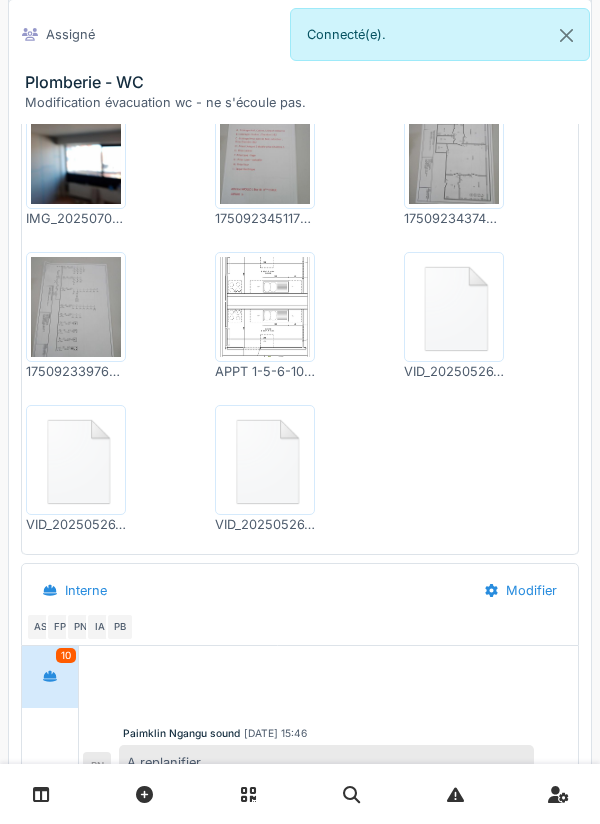 click at bounding box center [265, 460] 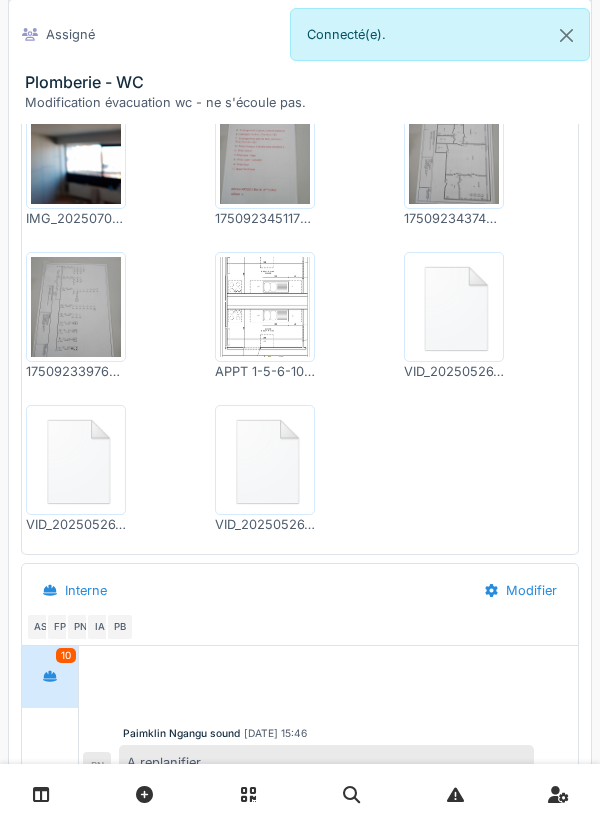click at bounding box center [454, 307] 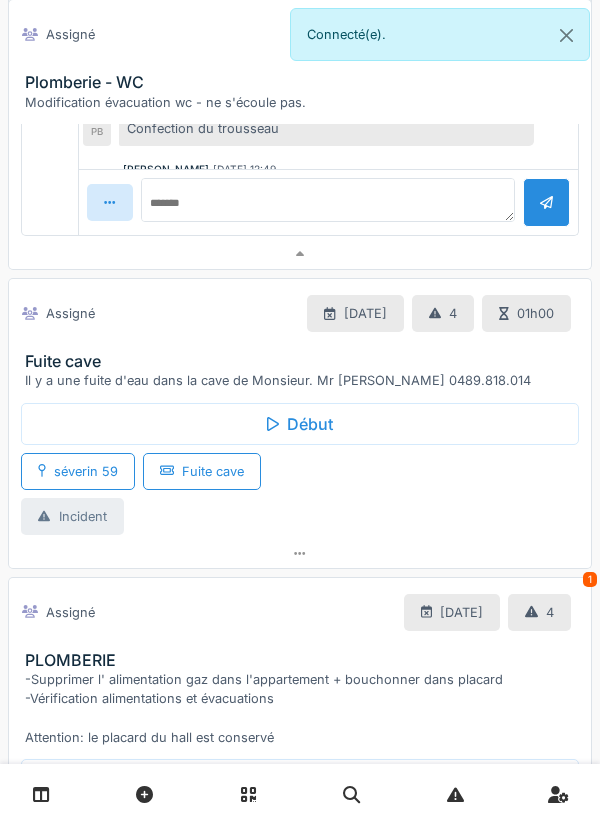 scroll, scrollTop: 2270, scrollLeft: 0, axis: vertical 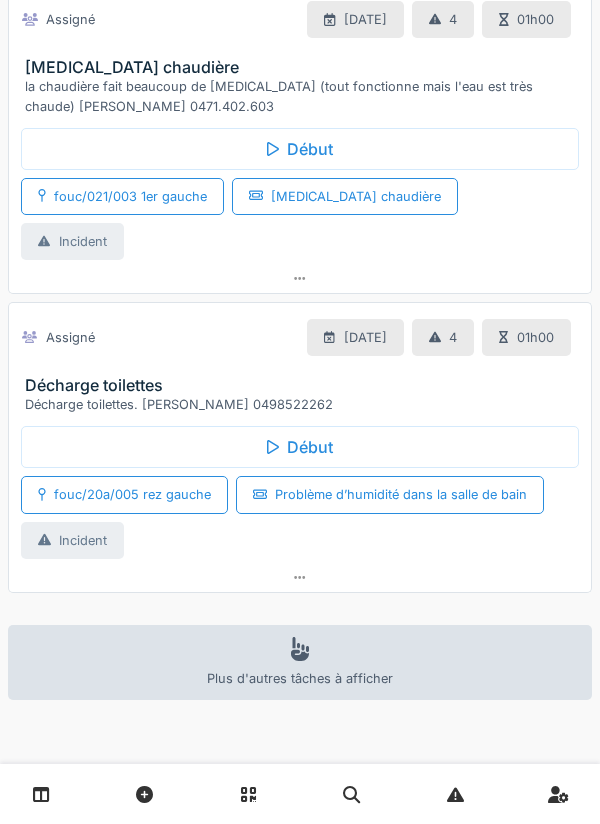 click on "Décharge toilettes. [PERSON_NAME] 0498522262" at bounding box center [304, 404] 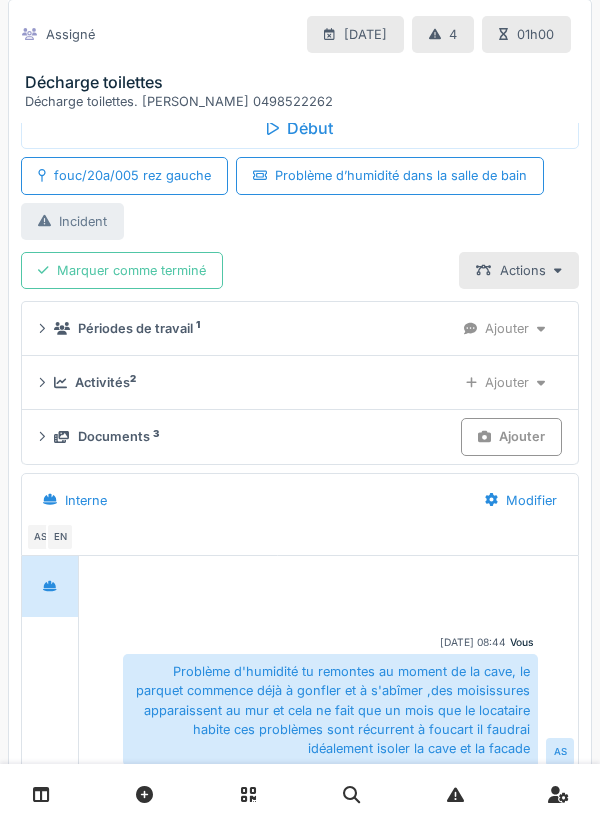 scroll, scrollTop: 1530, scrollLeft: 0, axis: vertical 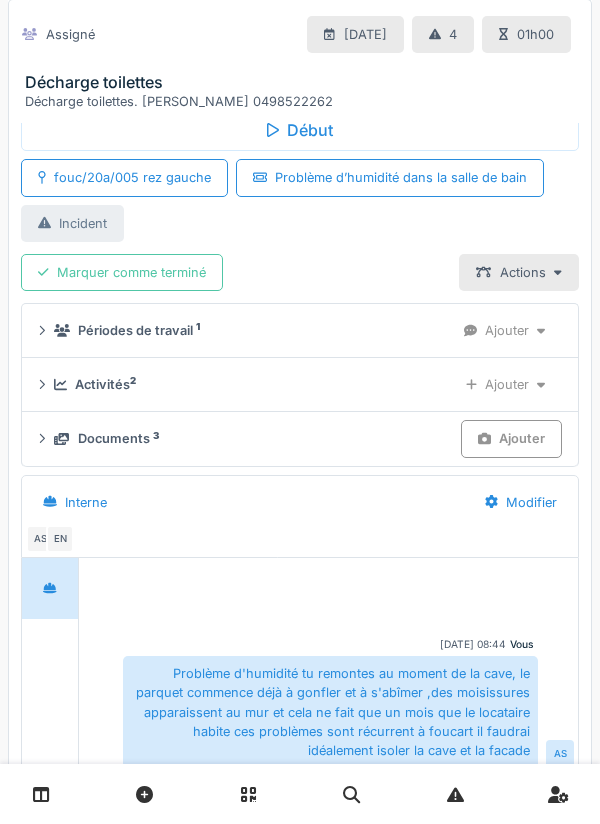 click on "Documents   3" at bounding box center (253, 438) 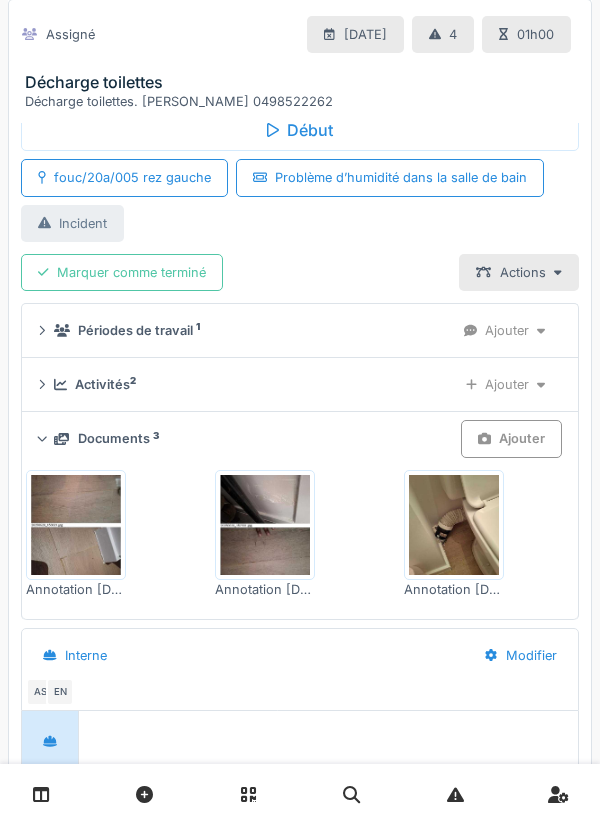 click at bounding box center (454, 525) 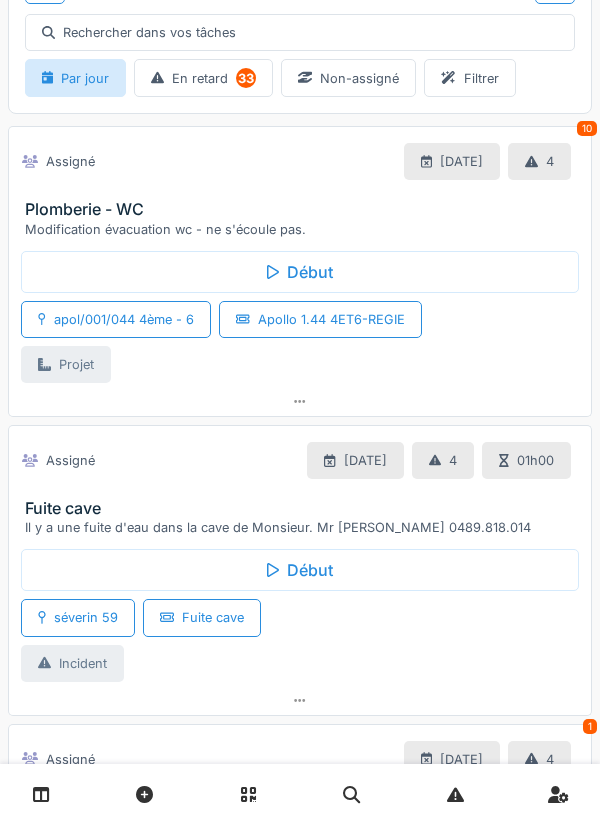 scroll, scrollTop: 276, scrollLeft: 0, axis: vertical 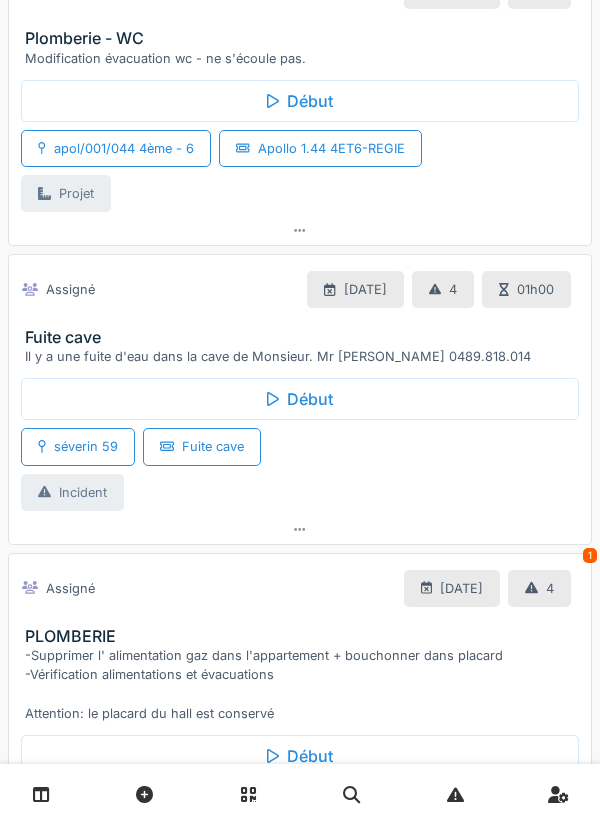 click on "Début" at bounding box center [300, 399] 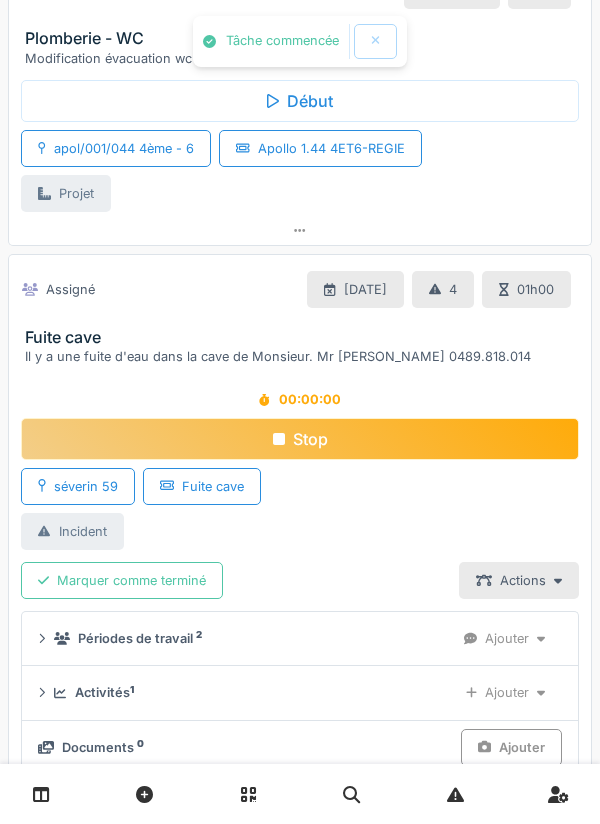 scroll, scrollTop: 450, scrollLeft: 0, axis: vertical 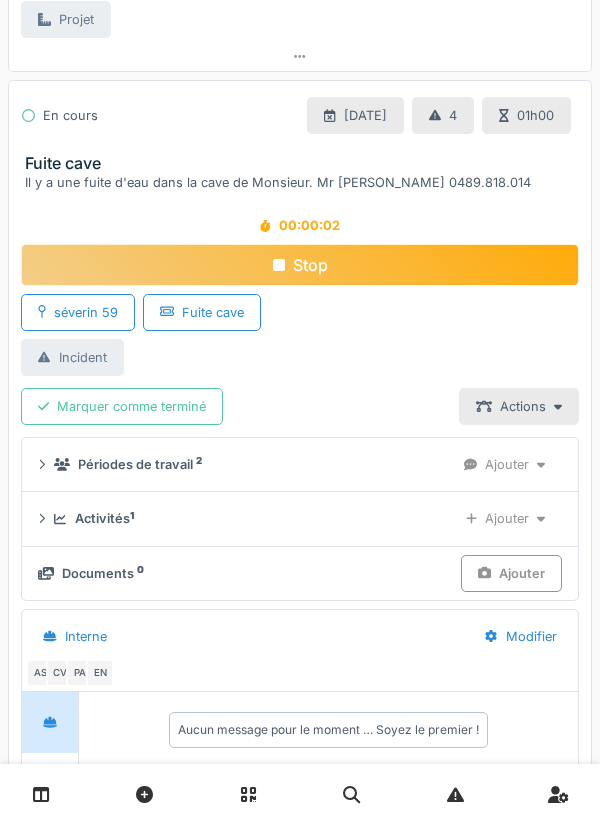 click on "Ajouter" at bounding box center (505, 518) 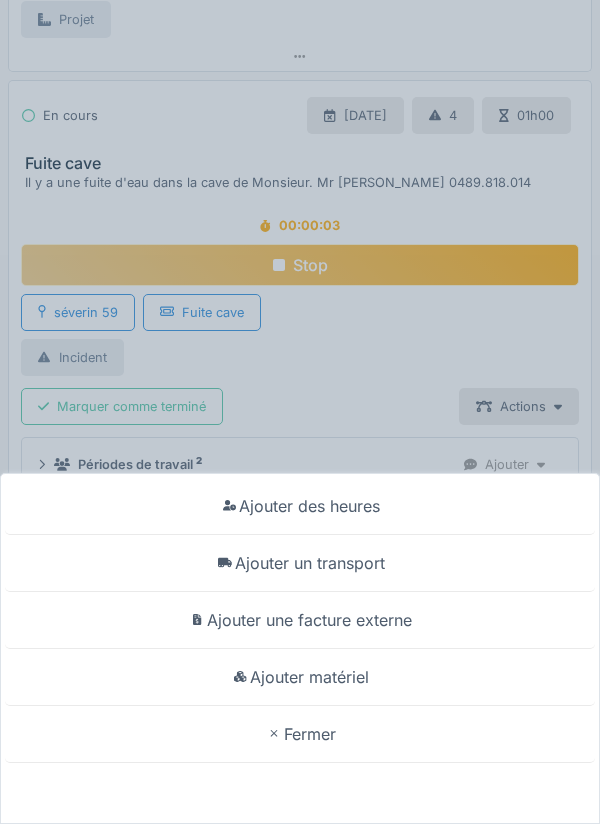 click on "Ajouter un transport" at bounding box center (300, 563) 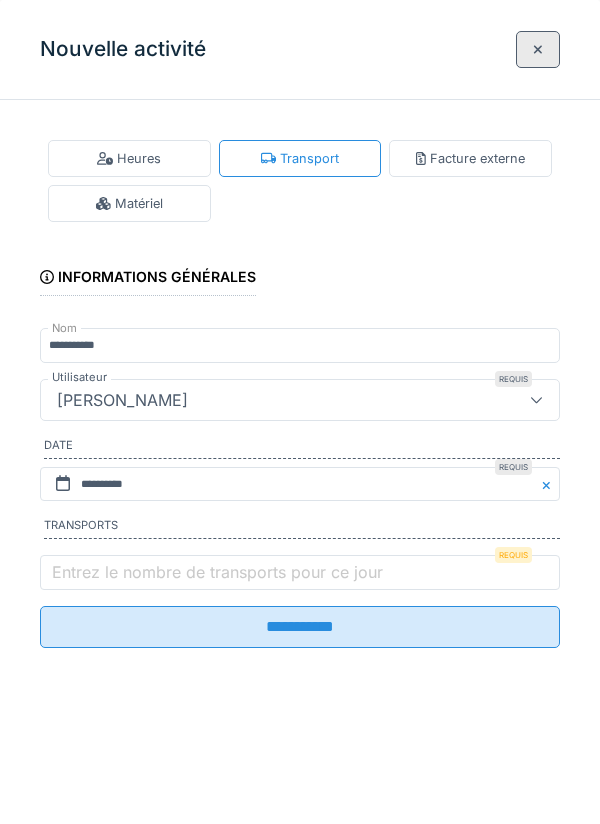 click on "Entrez le nombre de transports pour ce jour" at bounding box center (217, 572) 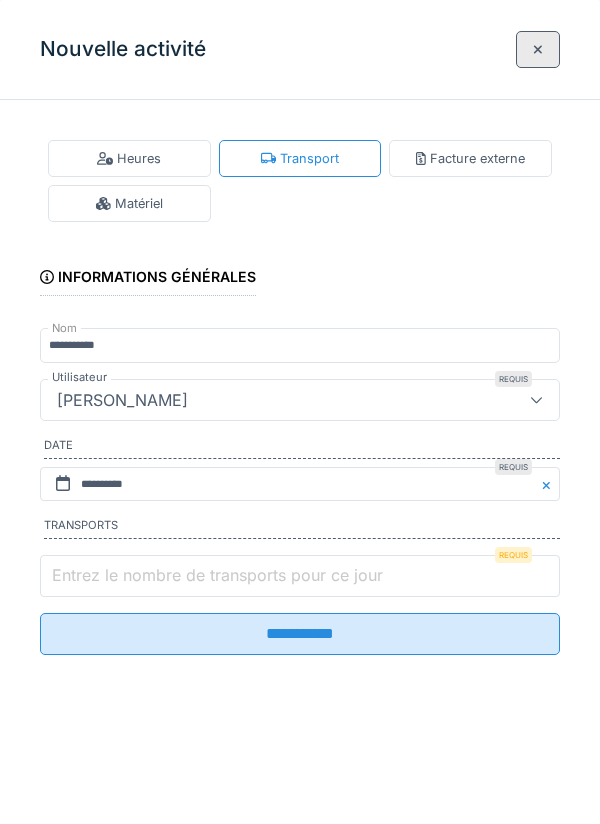 click on "Entrez le nombre de transports pour ce jour" at bounding box center (300, 576) 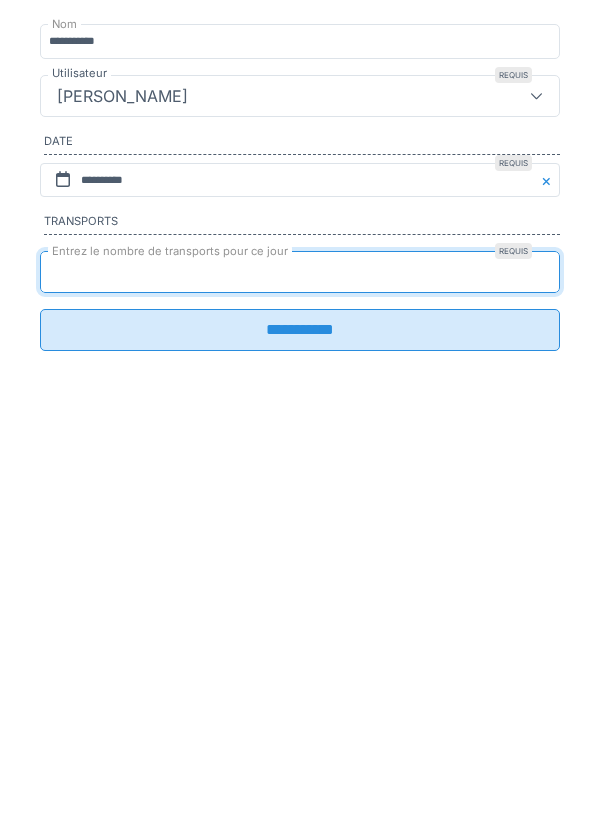 type on "*" 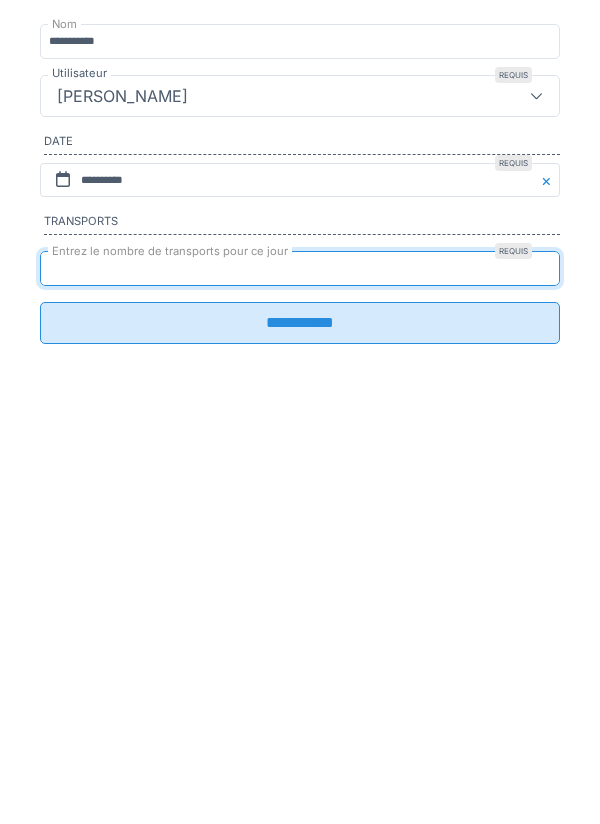 click on "**********" at bounding box center [300, 627] 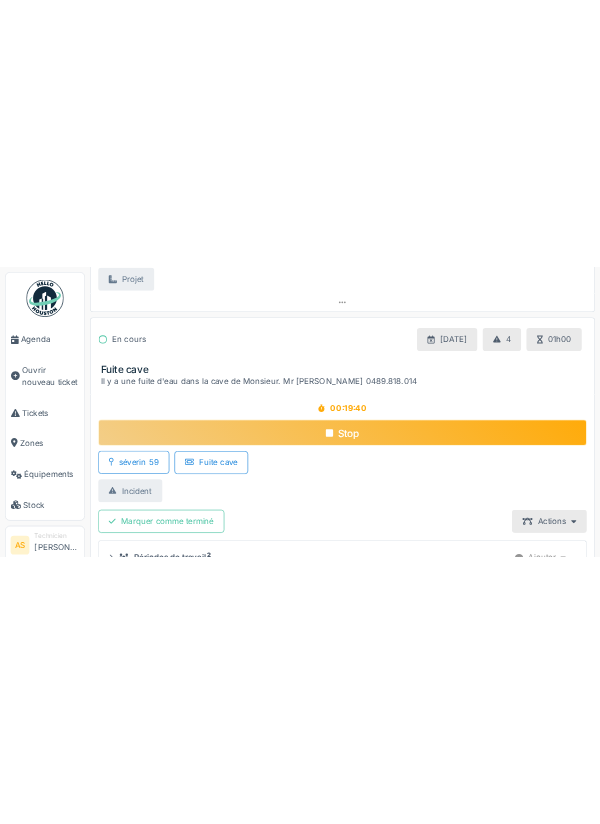 scroll, scrollTop: 450, scrollLeft: 0, axis: vertical 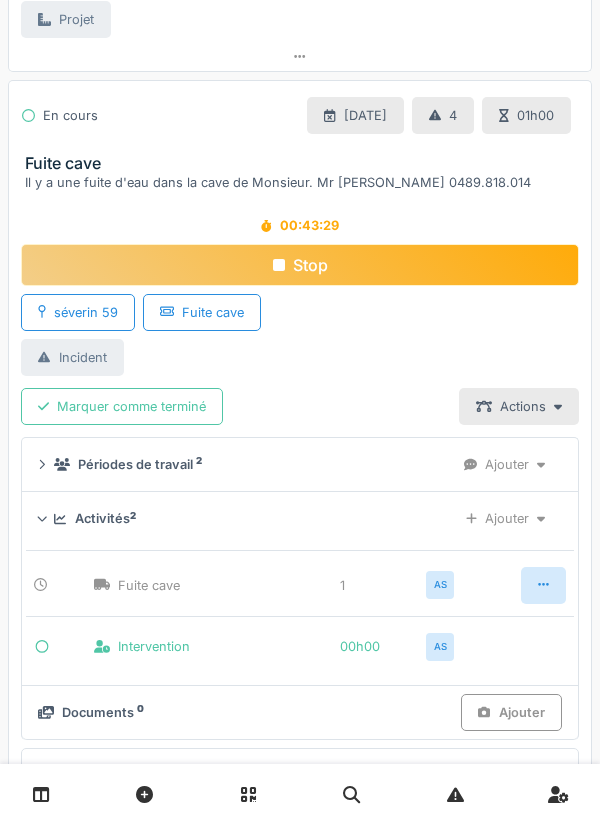 click on "Stop" at bounding box center (300, 265) 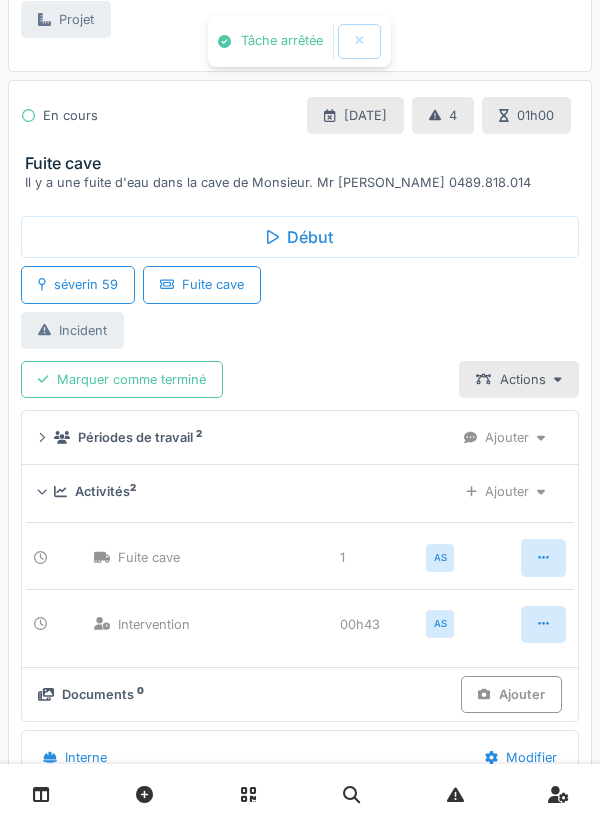 scroll, scrollTop: 742, scrollLeft: 0, axis: vertical 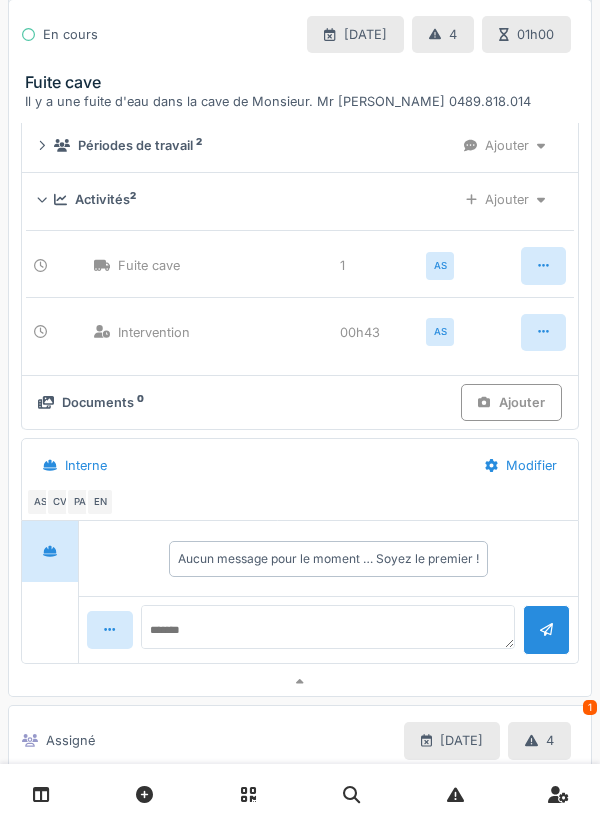 click on "Ajouter" at bounding box center (511, 402) 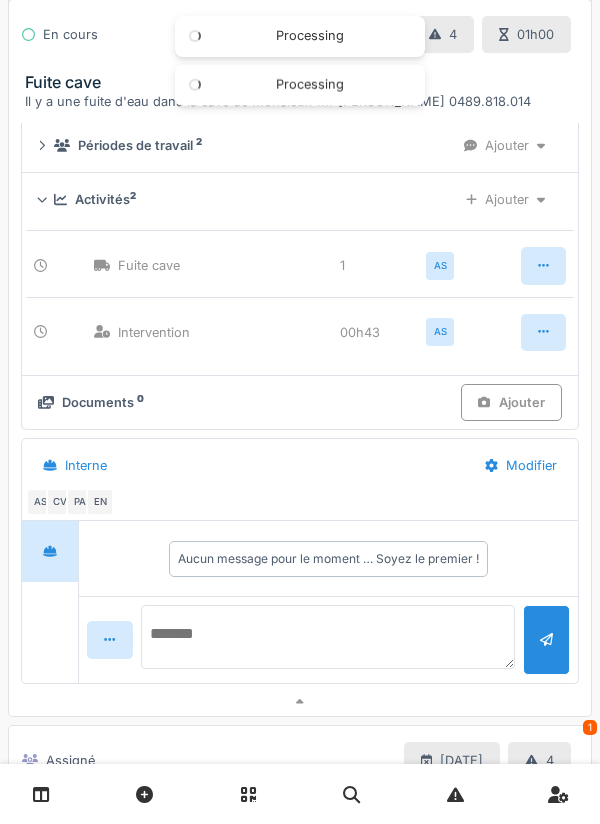 click at bounding box center (328, 637) 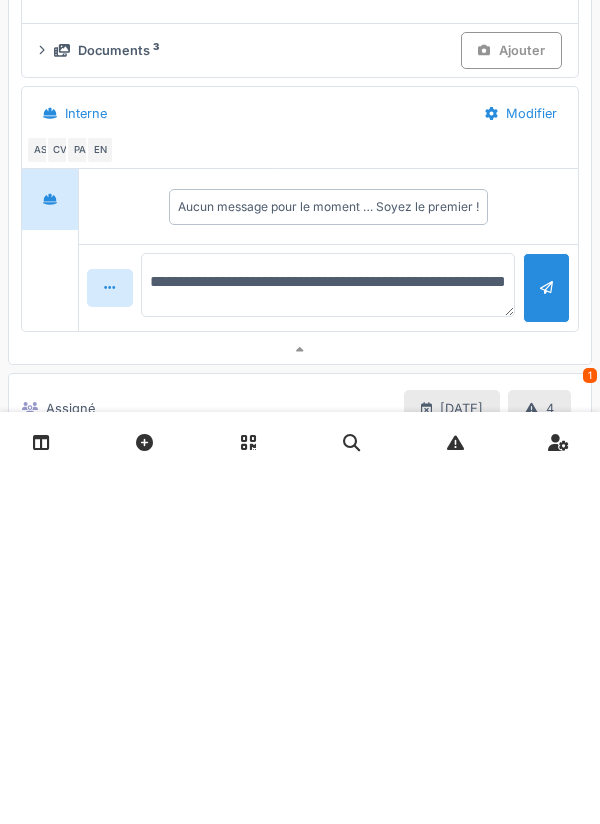 type on "**********" 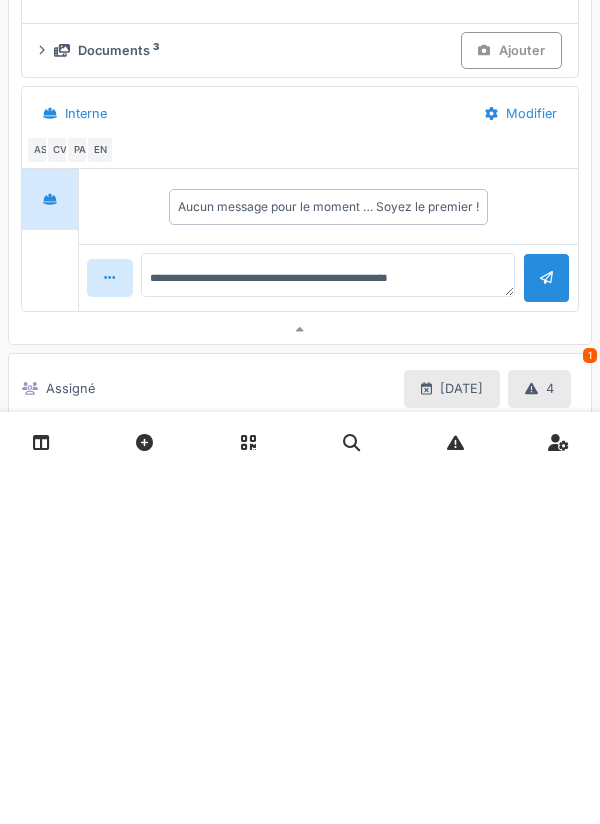 click at bounding box center [546, 629] 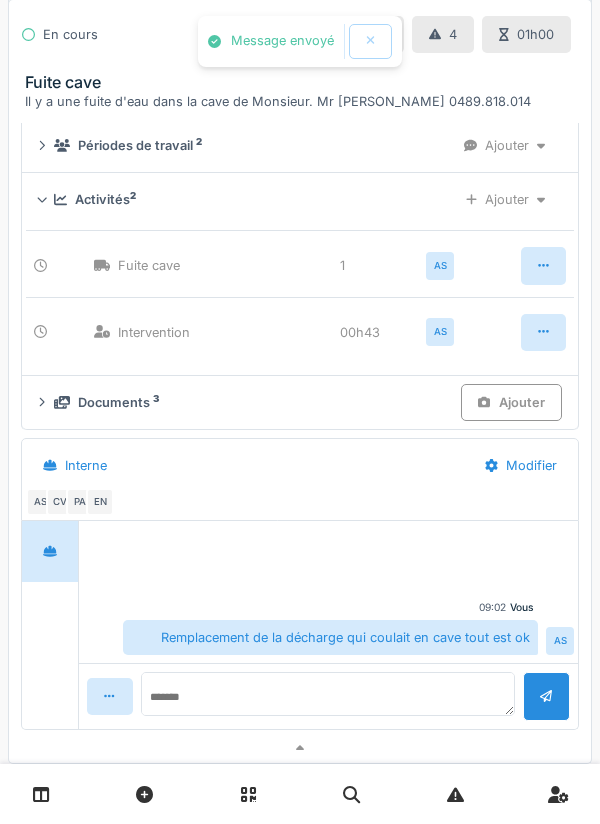 click on "Ajouter" at bounding box center (511, 402) 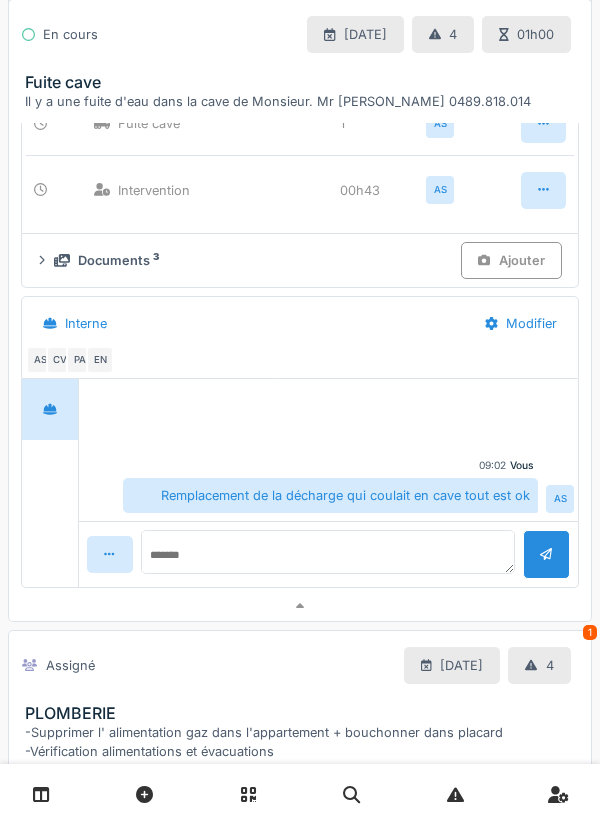 scroll, scrollTop: 883, scrollLeft: 0, axis: vertical 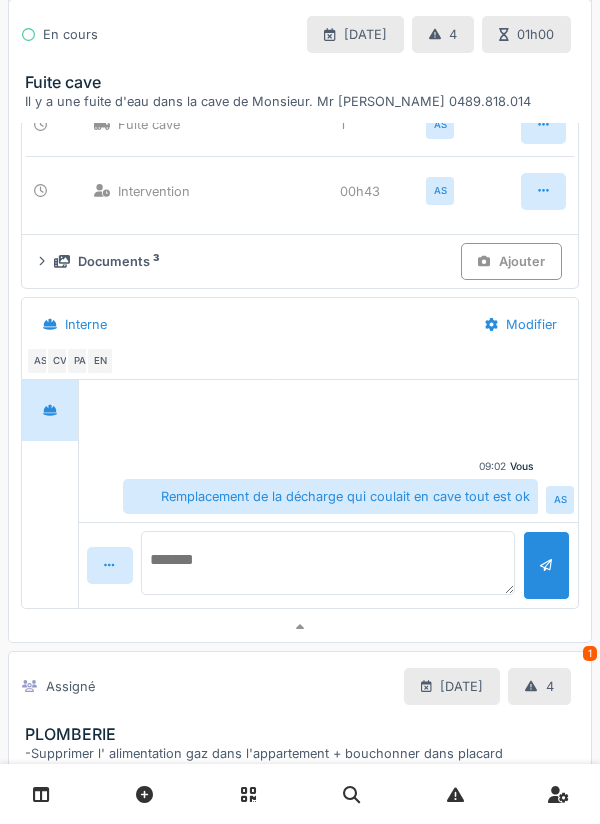 click at bounding box center [328, 563] 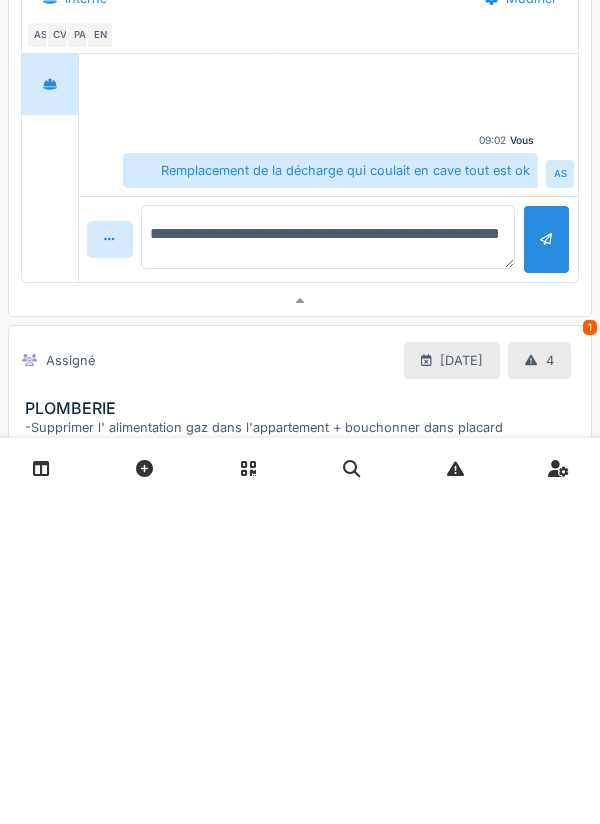 type on "**********" 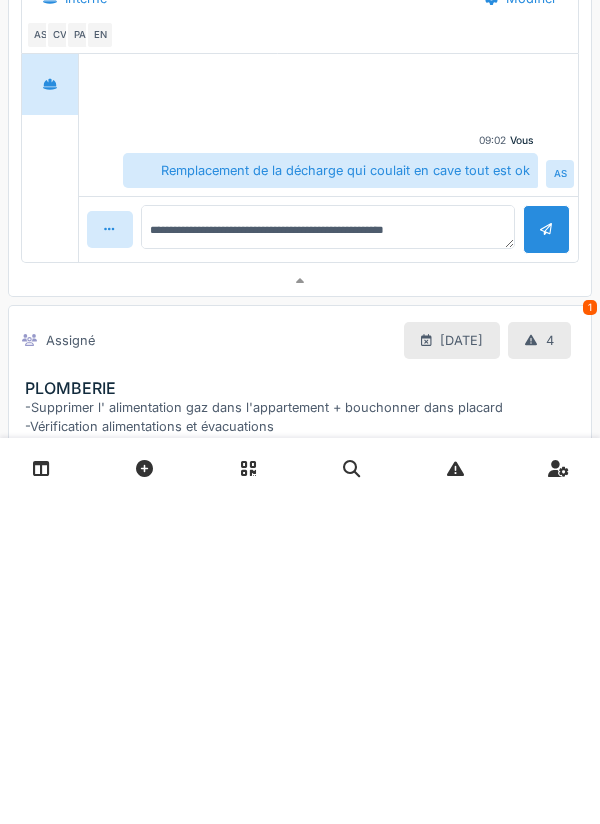 click at bounding box center [546, 555] 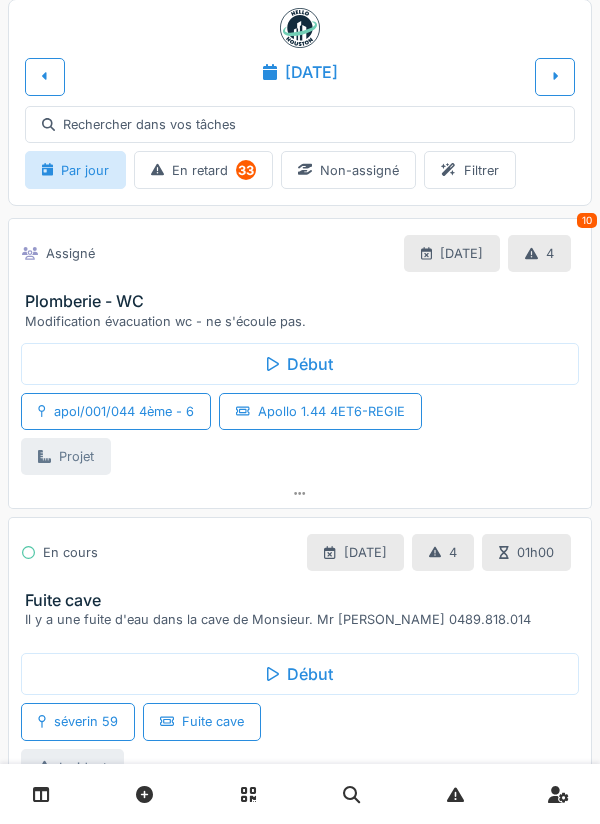 scroll, scrollTop: 0, scrollLeft: 0, axis: both 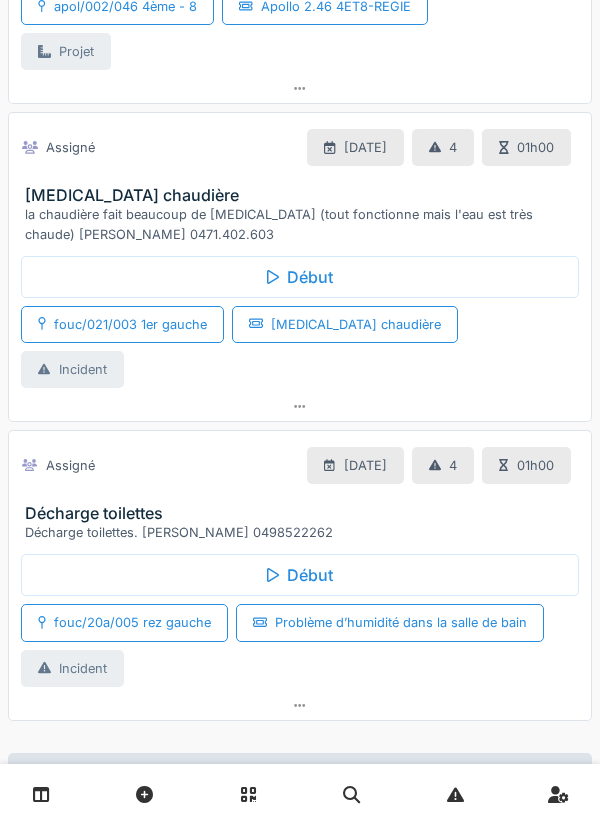 click on "bruit chaudière" at bounding box center (304, 195) 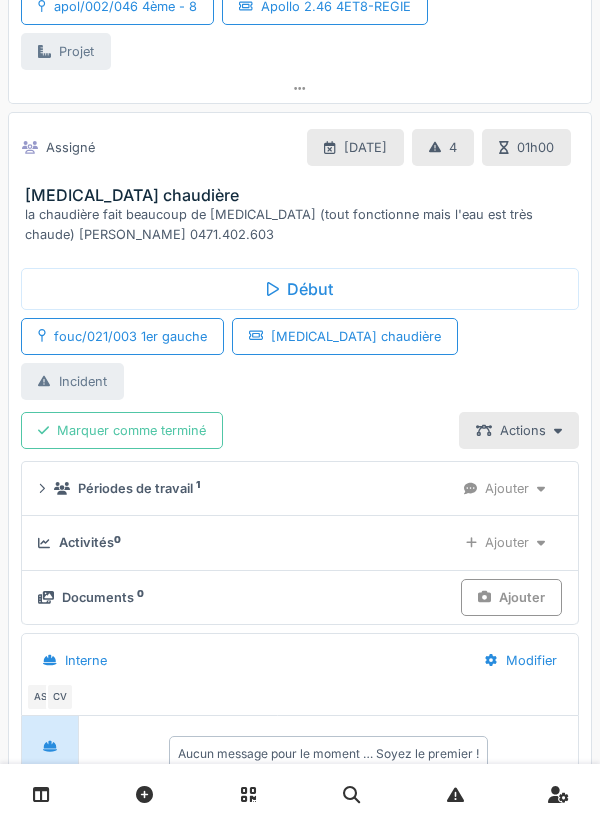 scroll, scrollTop: 1125, scrollLeft: 0, axis: vertical 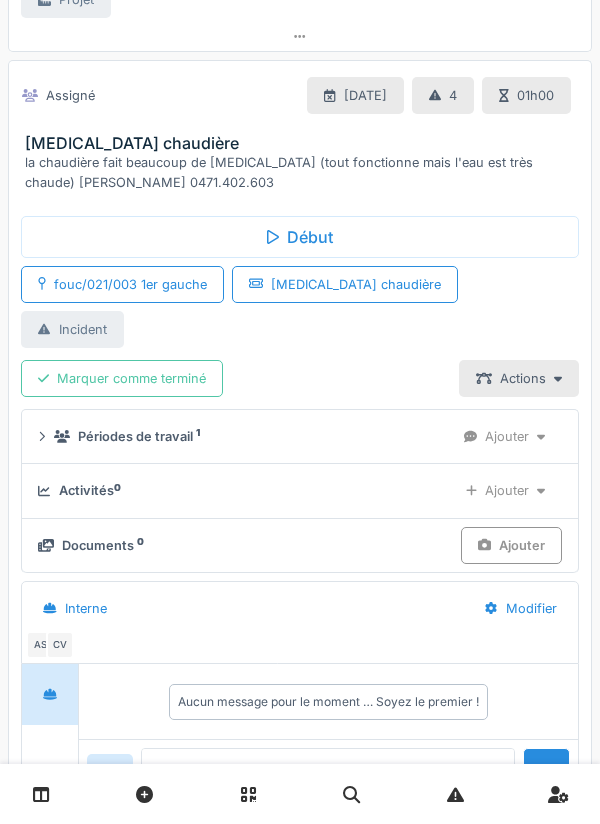 click on "Périodes de travail   1" at bounding box center [139, 436] 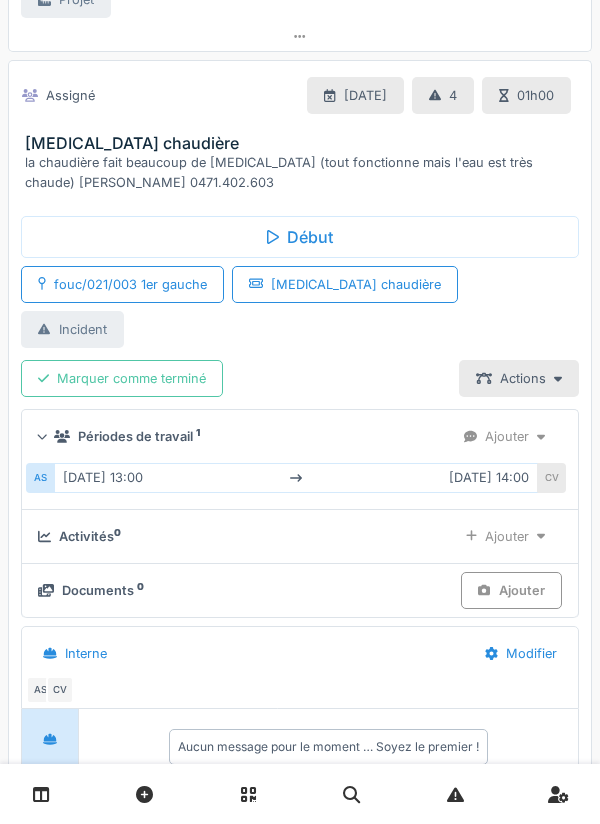 click on "Périodes de travail   1" at bounding box center [246, 436] 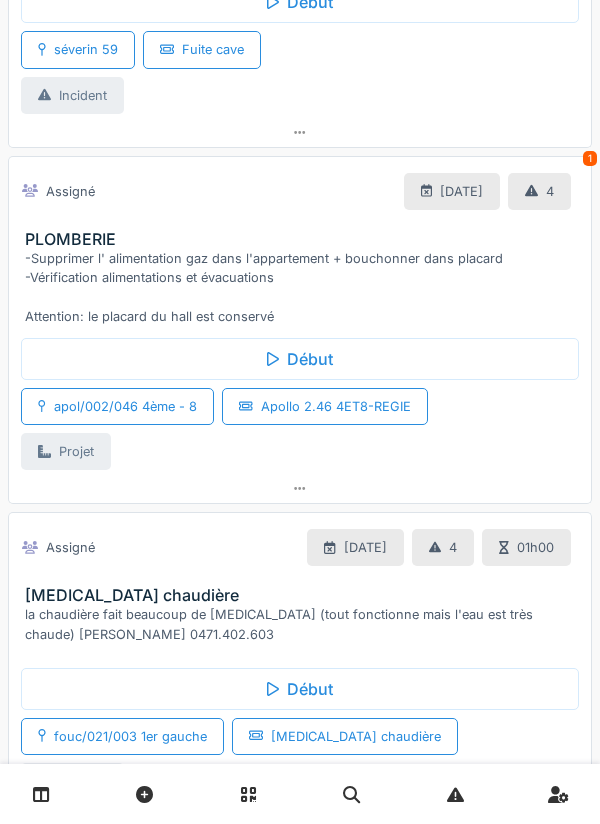 scroll, scrollTop: 695, scrollLeft: 0, axis: vertical 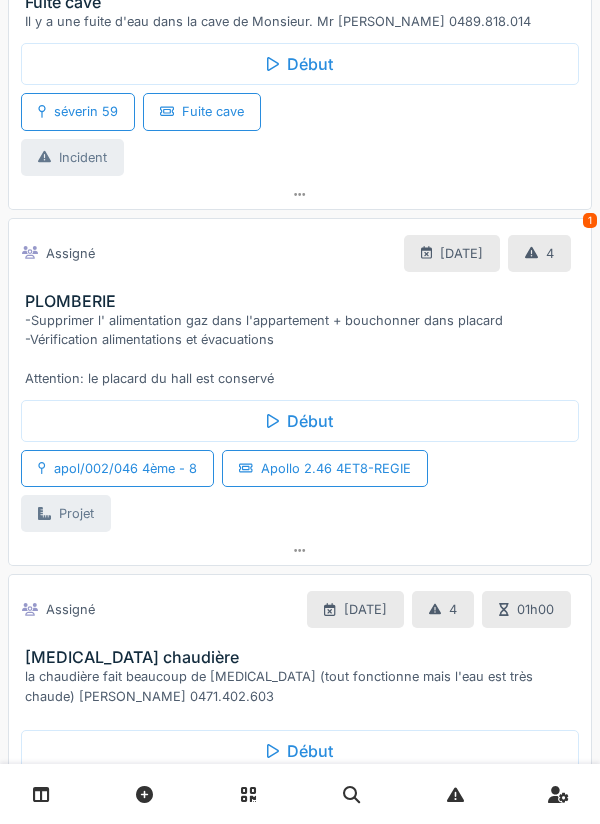 click on "Début" at bounding box center [300, 421] 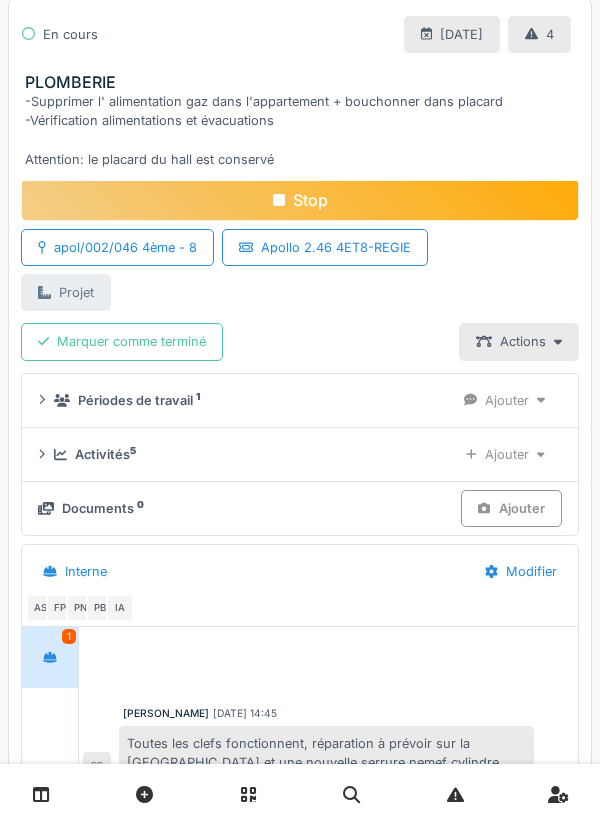 scroll, scrollTop: 987, scrollLeft: 0, axis: vertical 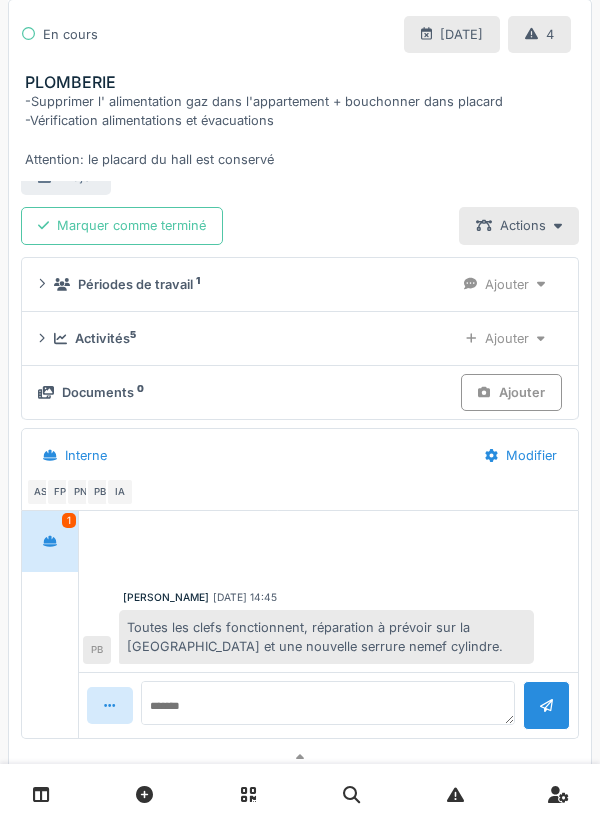 click on "Ajouter" at bounding box center [505, 338] 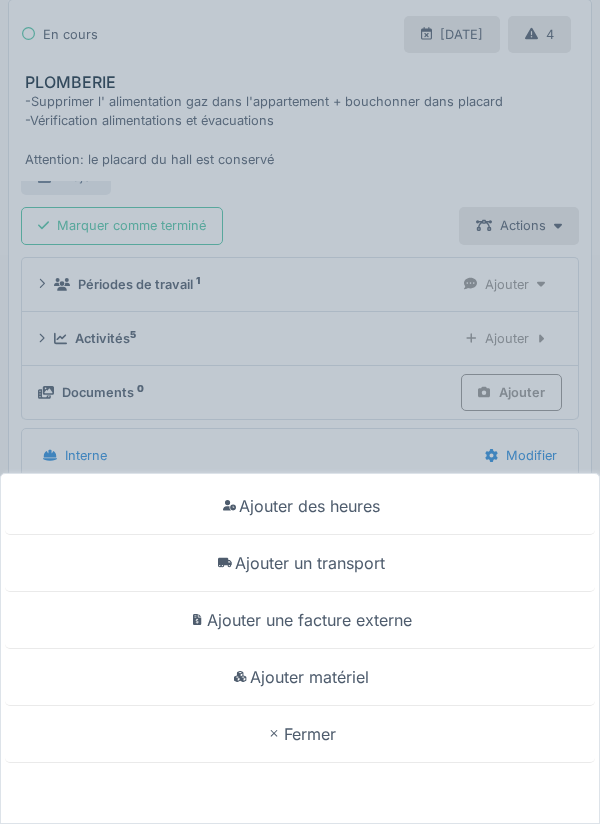 click on "Ajouter un transport" at bounding box center (300, 563) 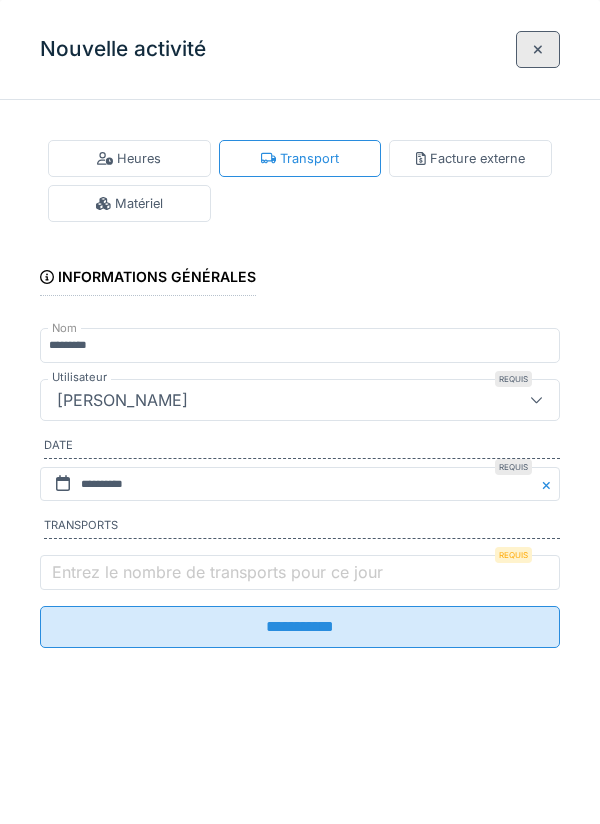 click on "Entrez le nombre de transports pour ce jour" at bounding box center [217, 572] 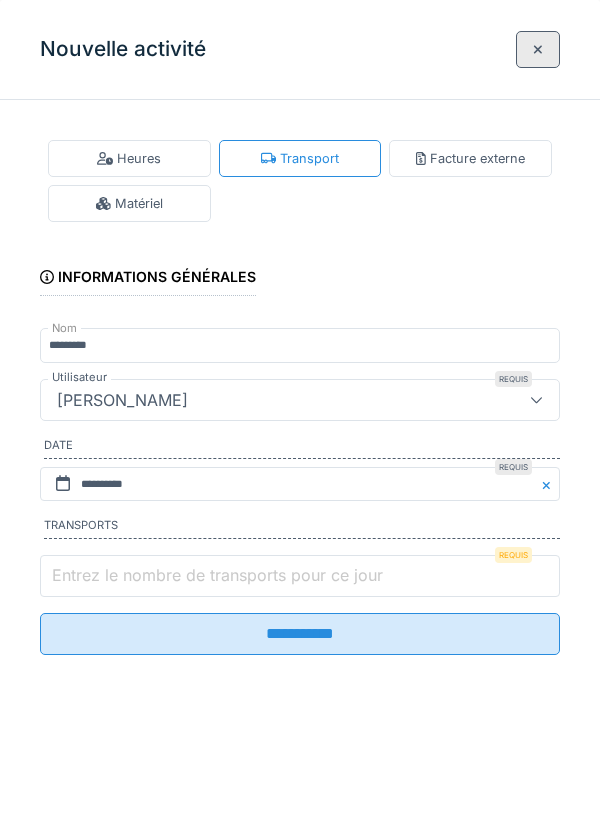 click on "Entrez le nombre de transports pour ce jour" at bounding box center [300, 576] 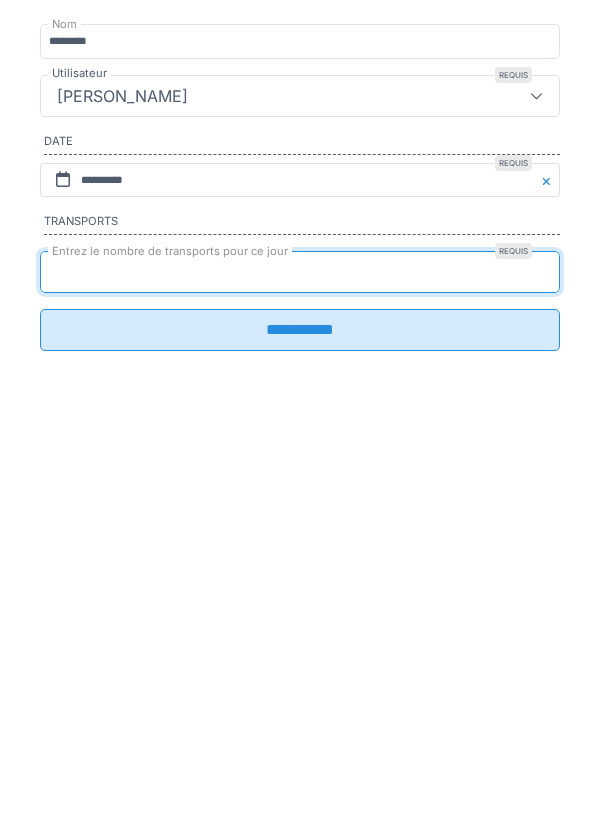 type on "*" 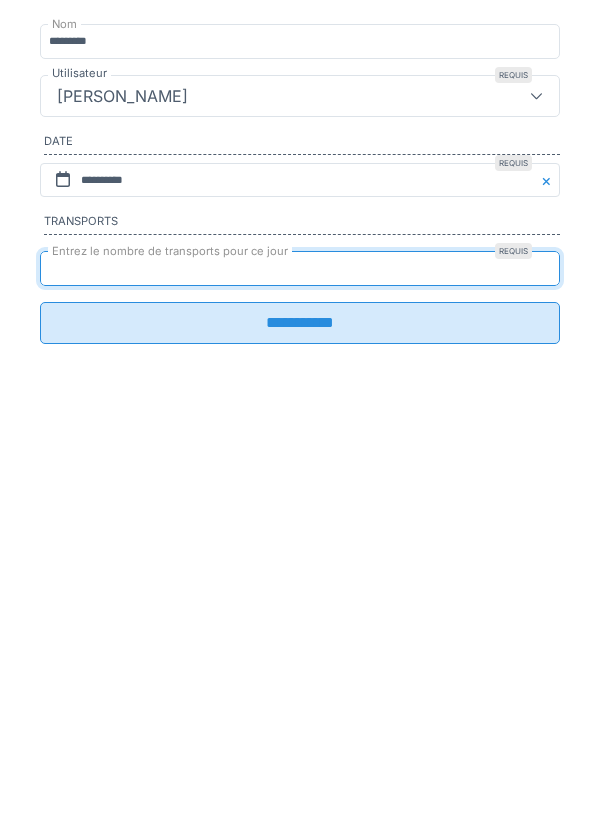 click on "**********" at bounding box center (300, 627) 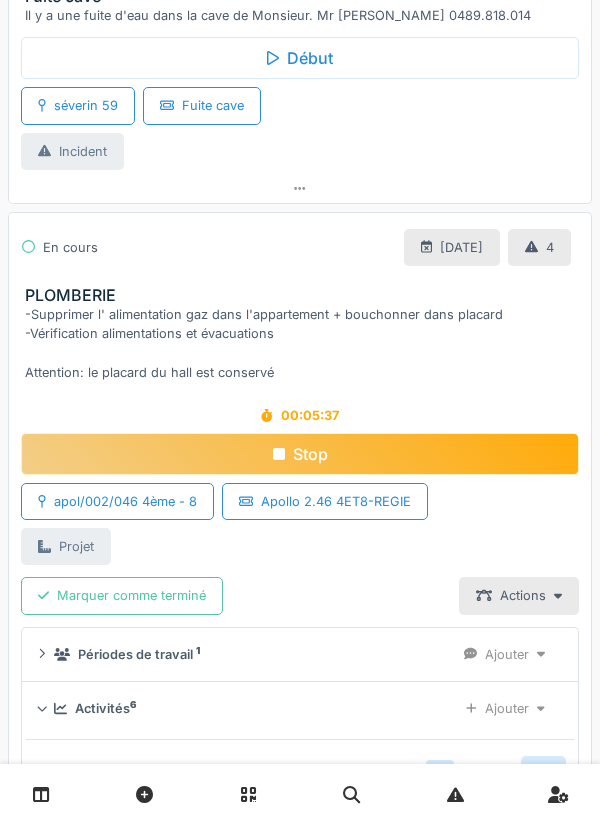 scroll, scrollTop: 616, scrollLeft: 0, axis: vertical 